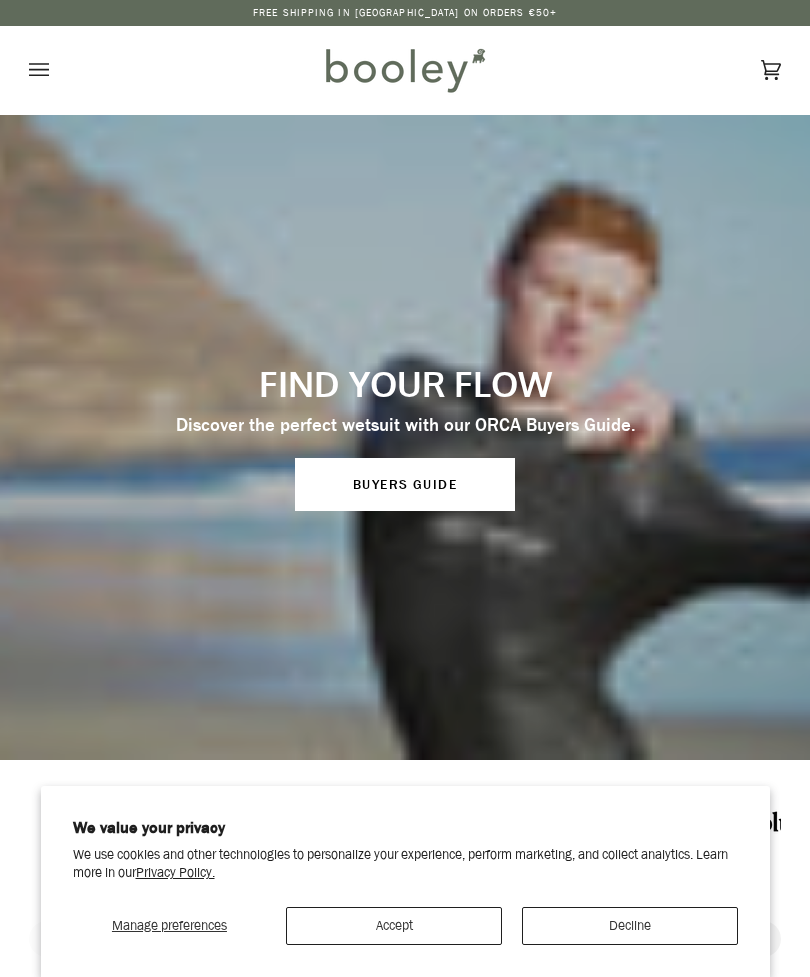 scroll, scrollTop: 0, scrollLeft: 0, axis: both 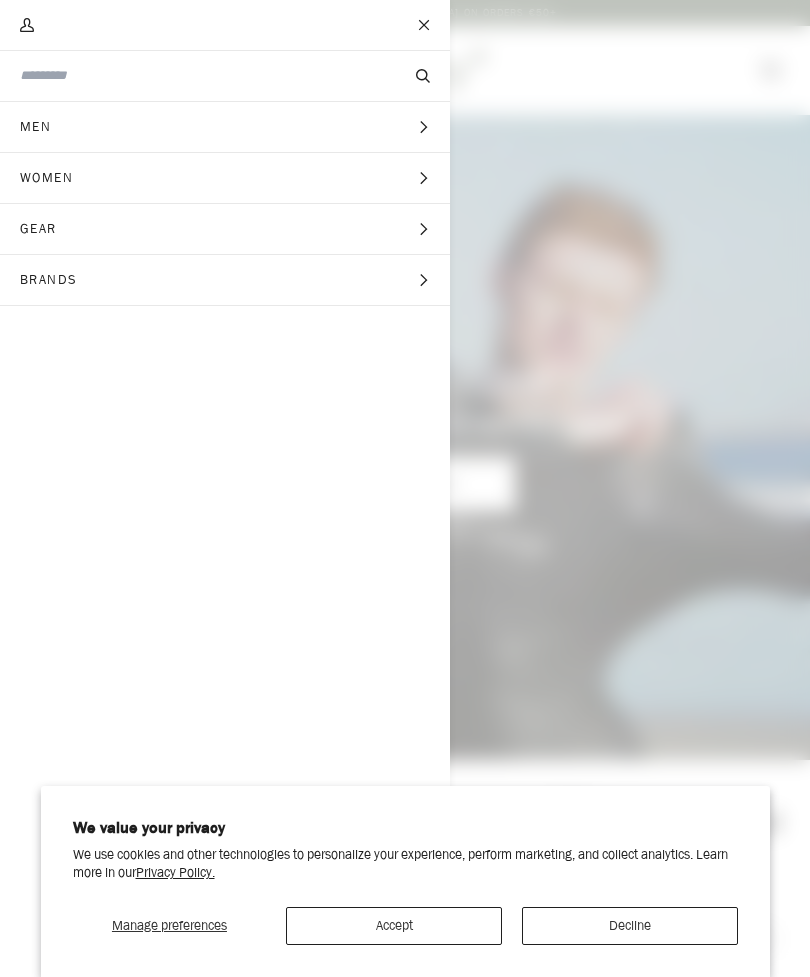 click on "Men" at bounding box center [42, 127] 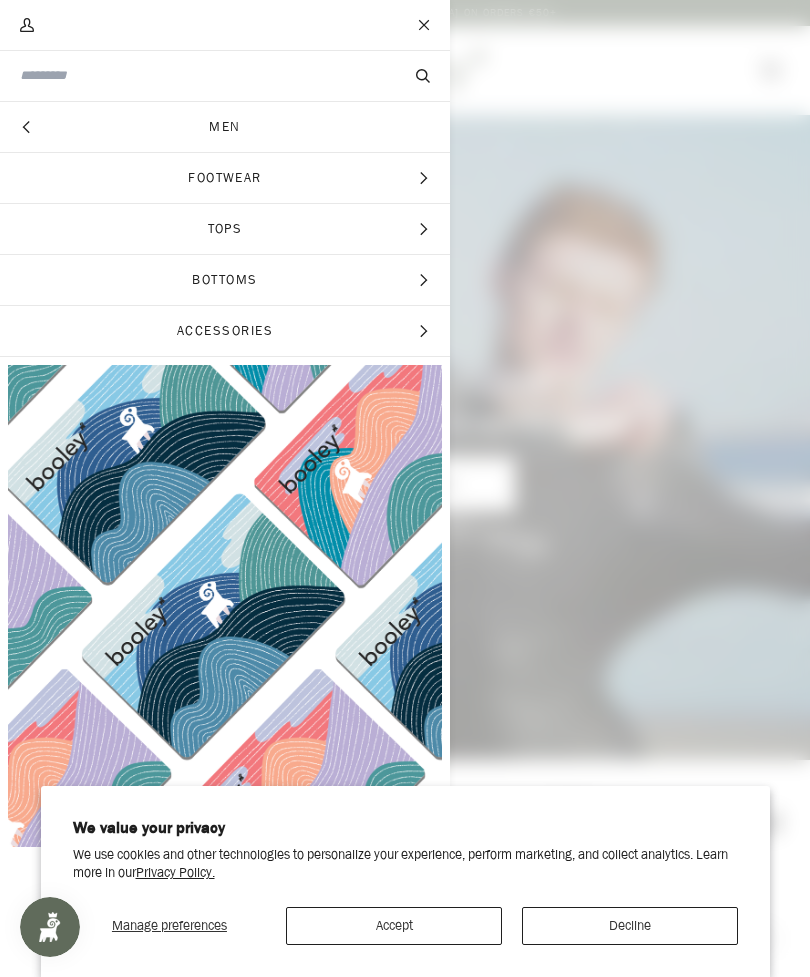 click on "Footwear" at bounding box center (225, 178) 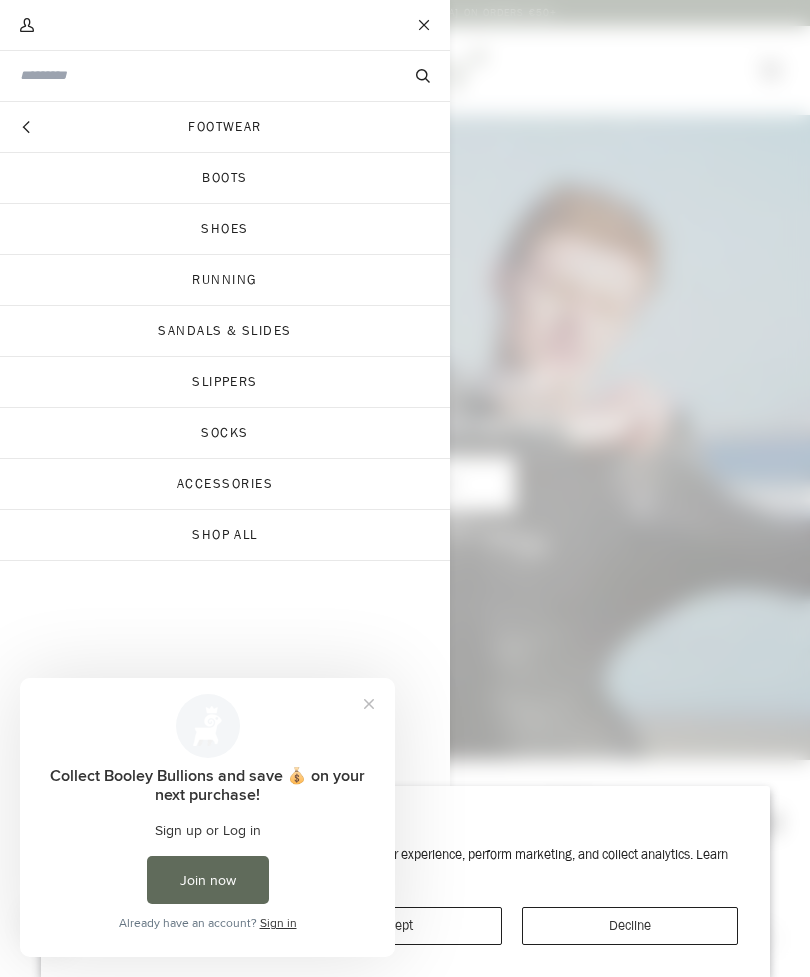 scroll, scrollTop: 0, scrollLeft: 0, axis: both 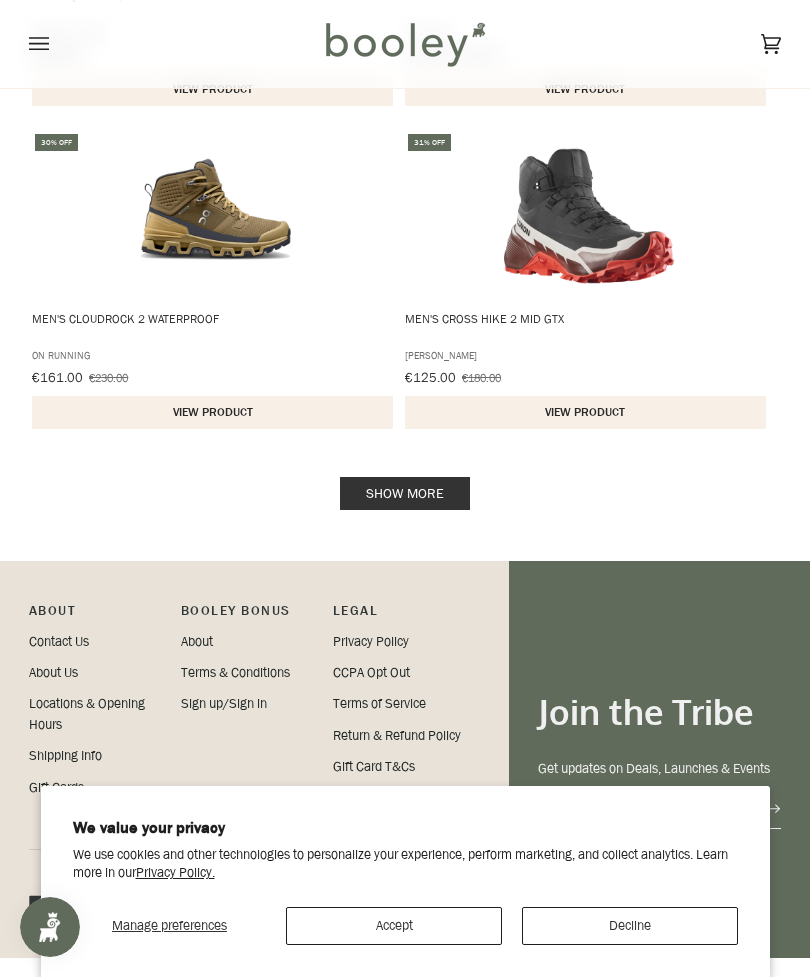 click on "Show more" at bounding box center [405, 493] 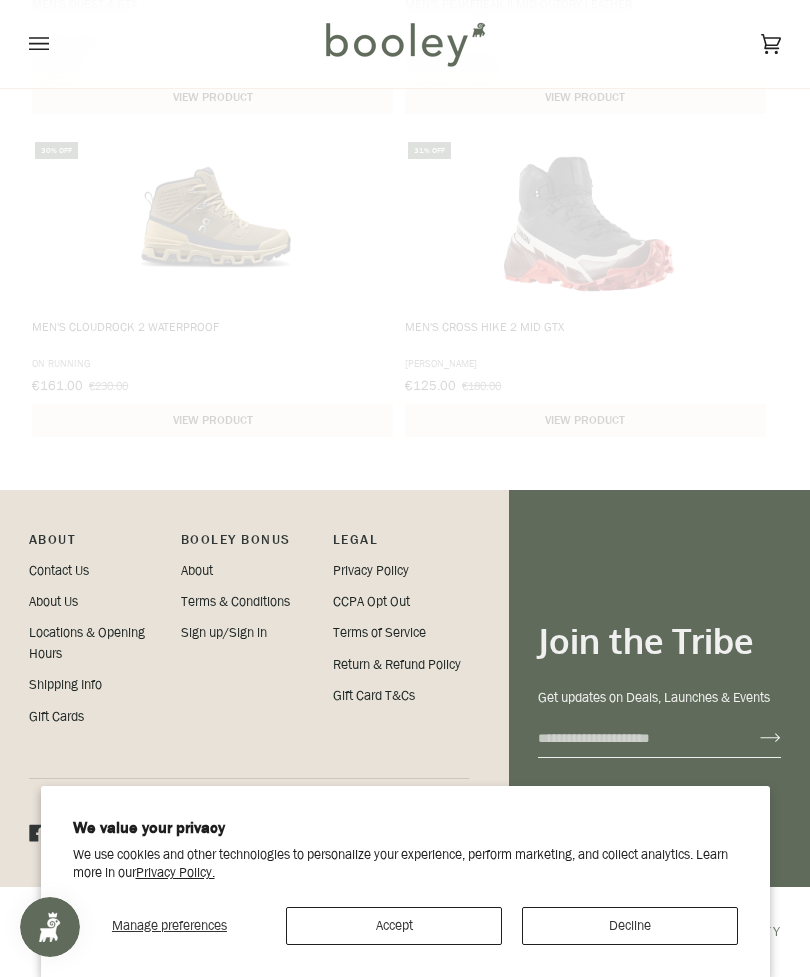 scroll, scrollTop: 3077, scrollLeft: 0, axis: vertical 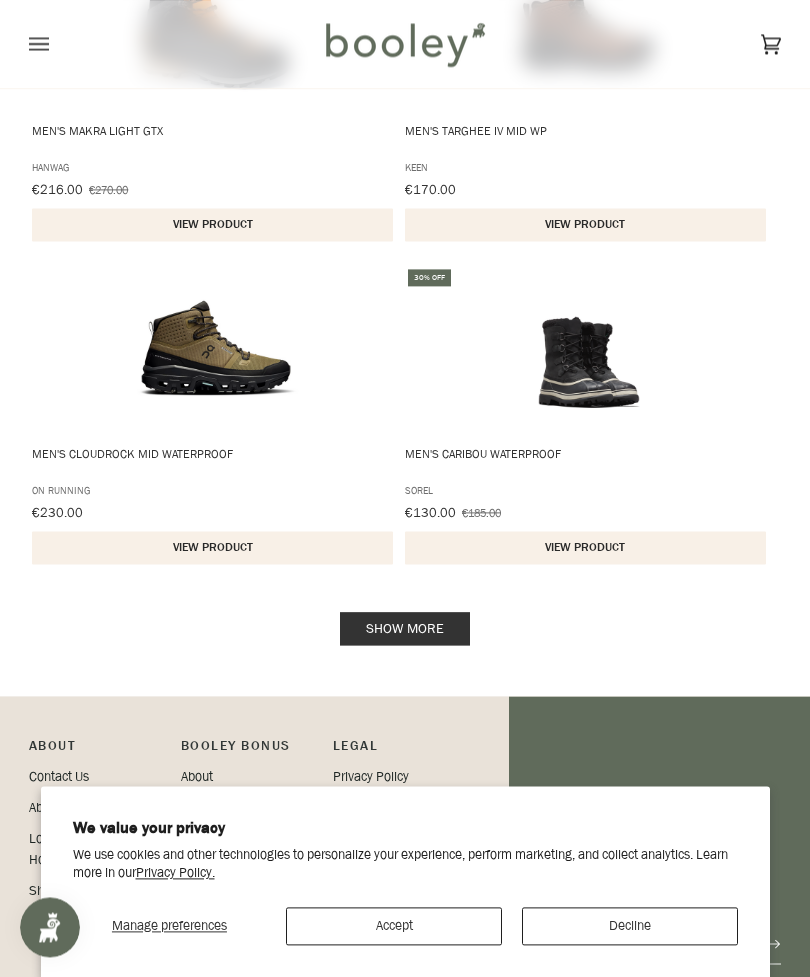 click on "Show more" at bounding box center (405, 628) 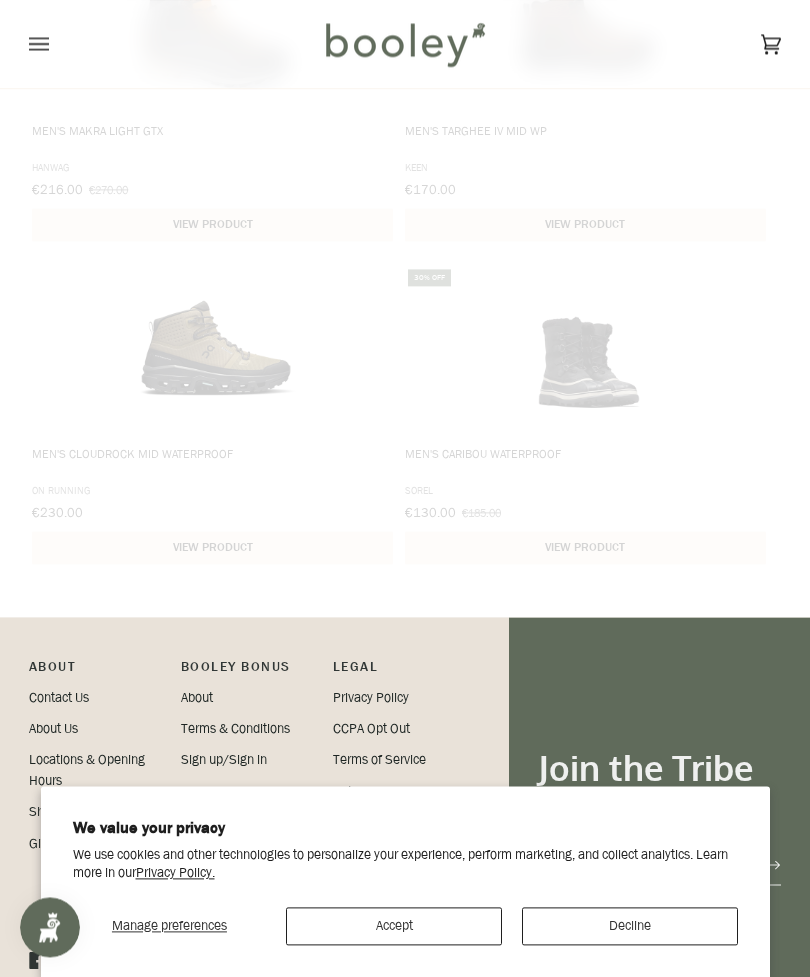 scroll, scrollTop: 6251, scrollLeft: 0, axis: vertical 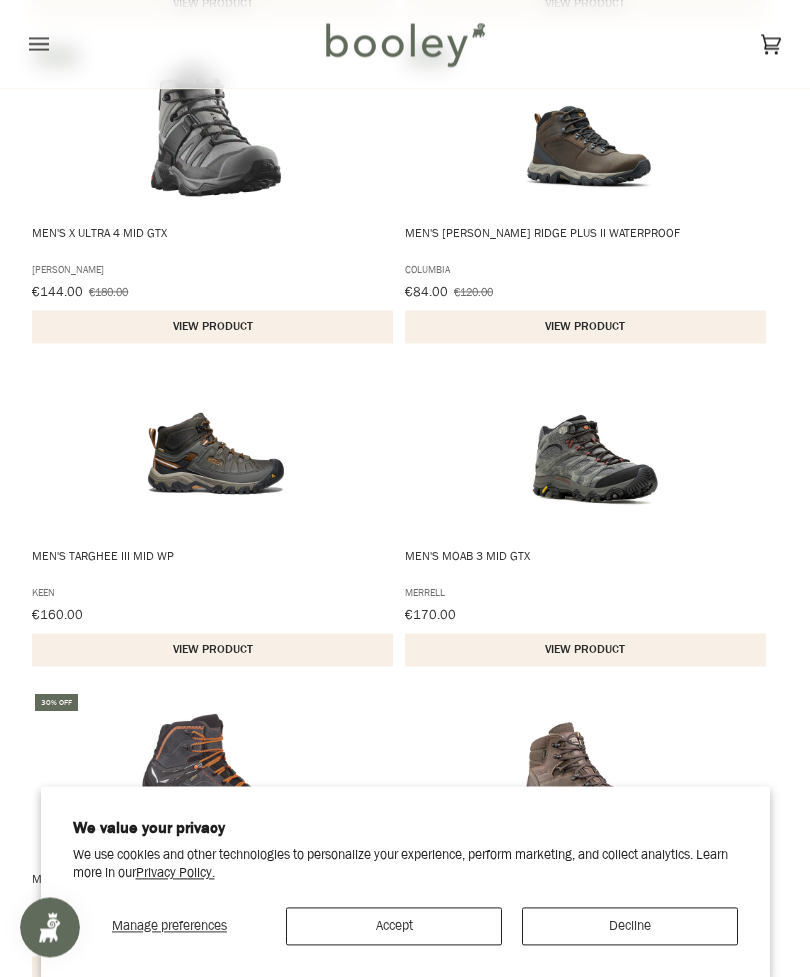 click at bounding box center [589, 453] 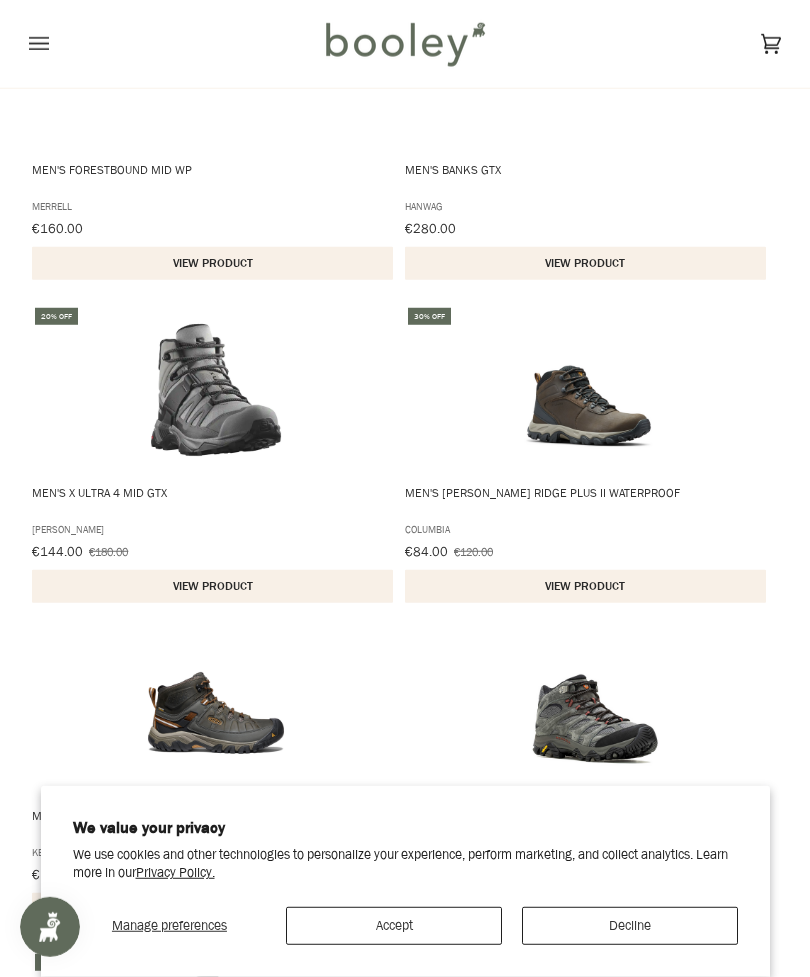 scroll, scrollTop: 723, scrollLeft: 0, axis: vertical 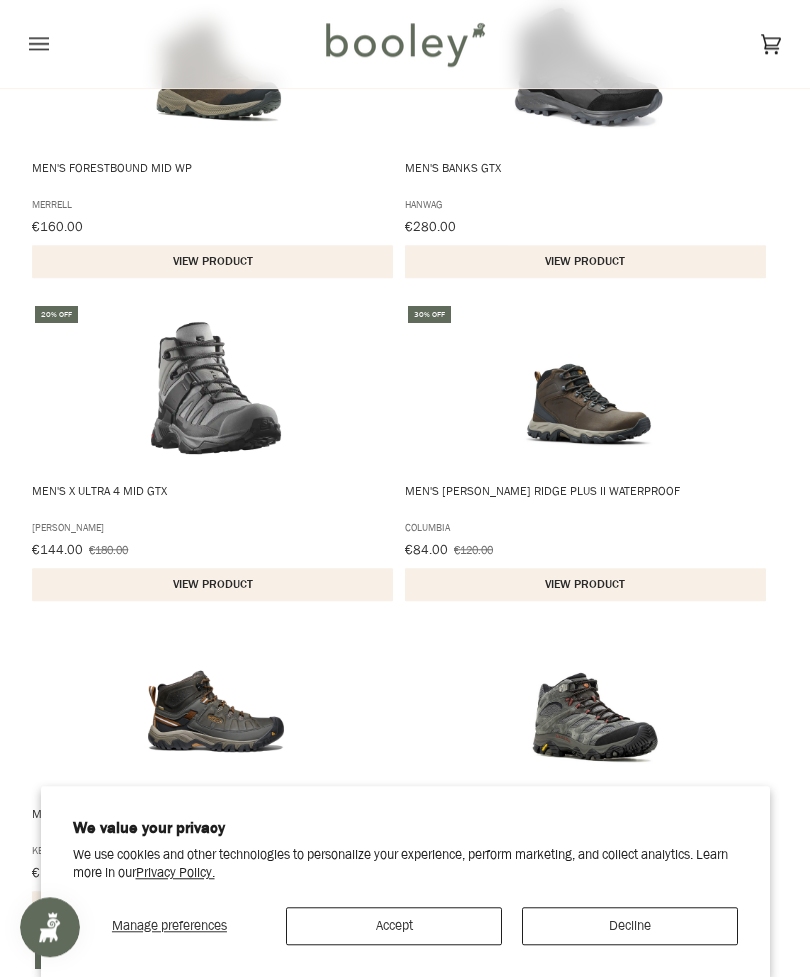 click at bounding box center (216, 388) 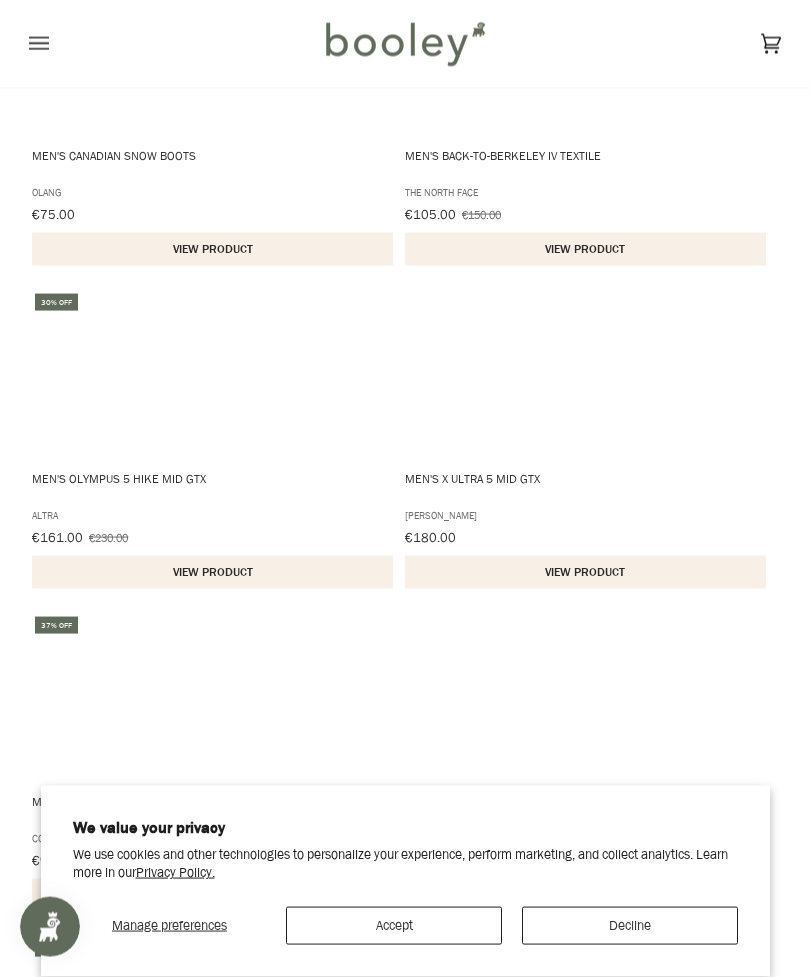 scroll, scrollTop: 4289, scrollLeft: 0, axis: vertical 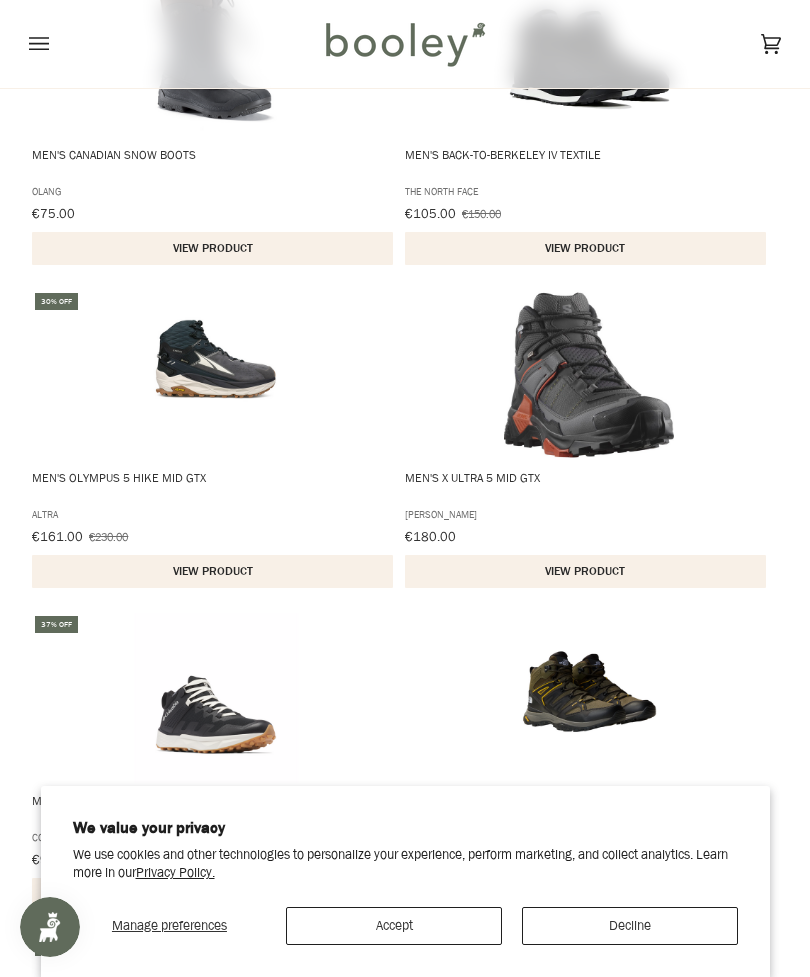 click at bounding box center [589, 375] 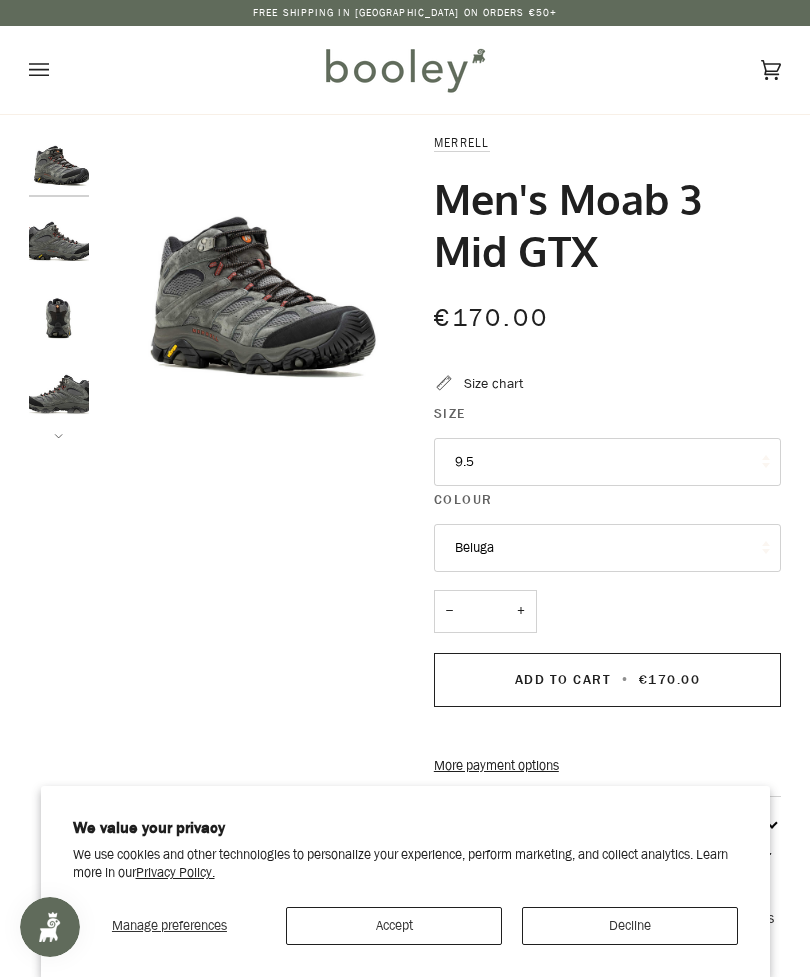 scroll, scrollTop: 0, scrollLeft: 0, axis: both 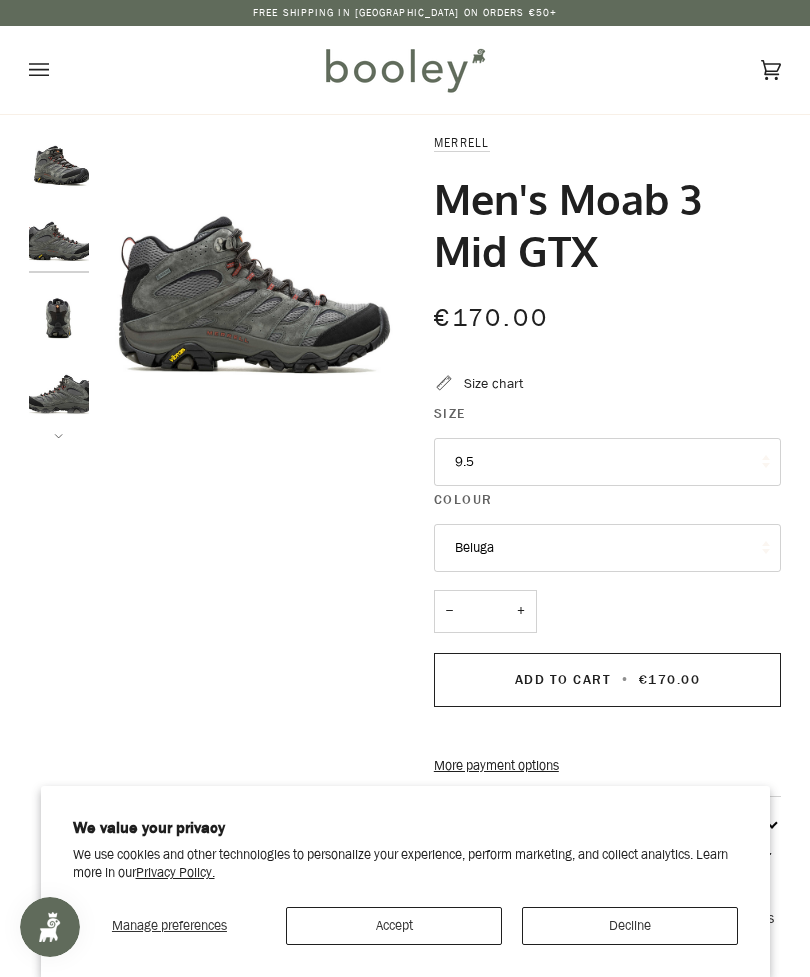 click at bounding box center (59, 316) 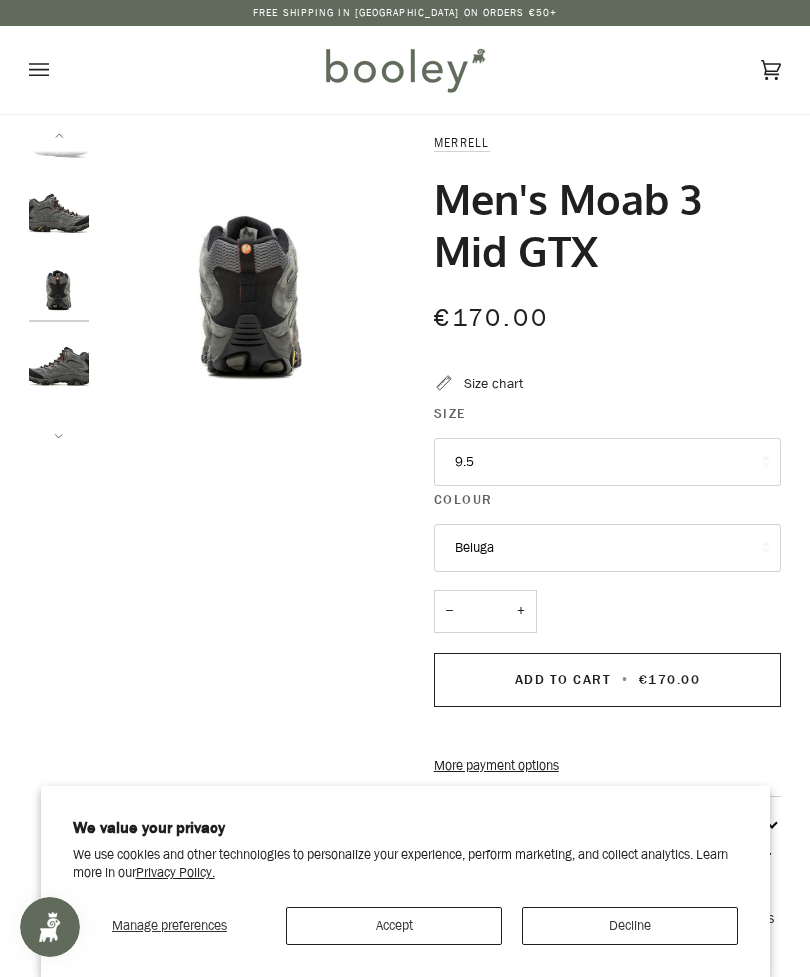 scroll, scrollTop: 29, scrollLeft: 0, axis: vertical 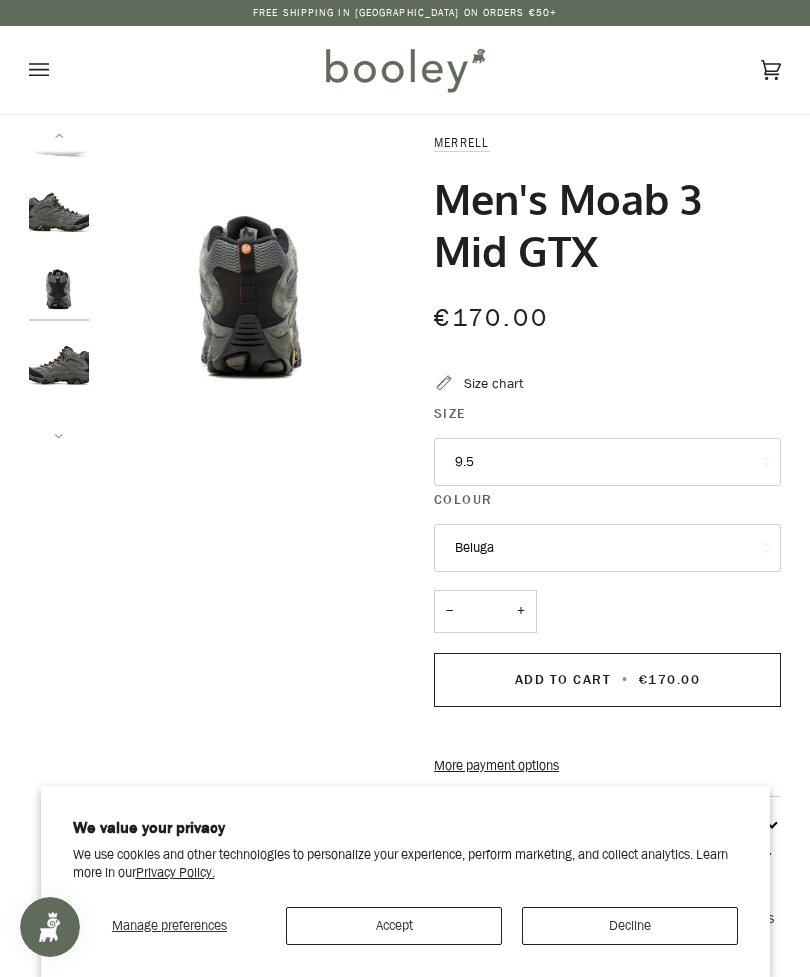 click at bounding box center [59, 363] 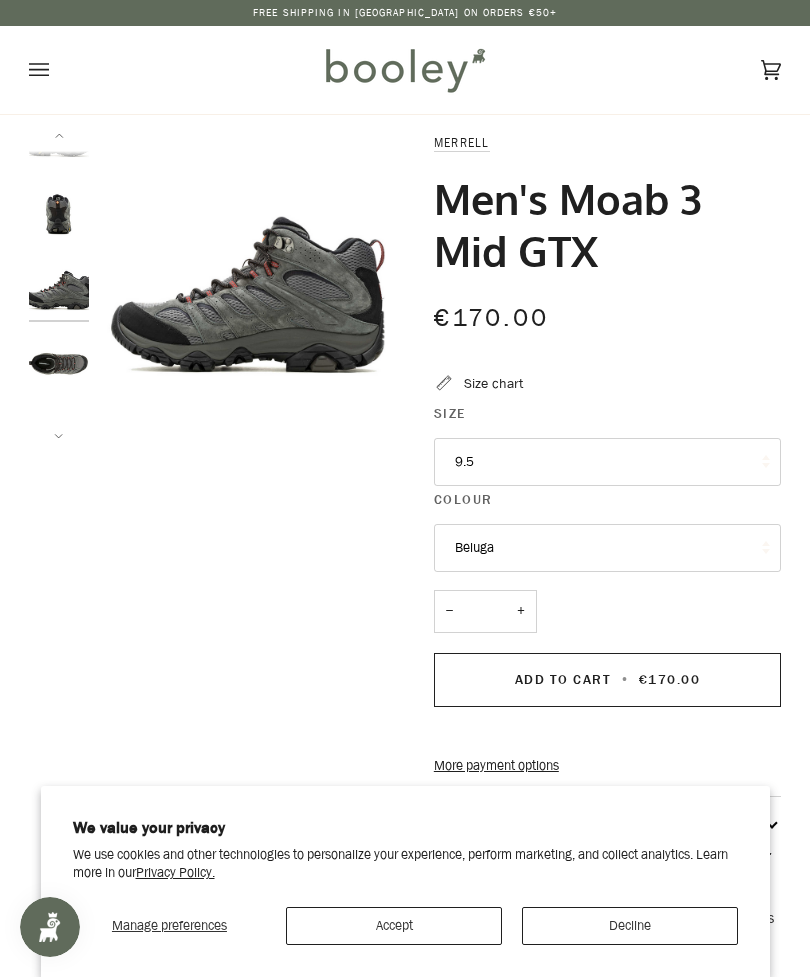 scroll, scrollTop: 105, scrollLeft: 0, axis: vertical 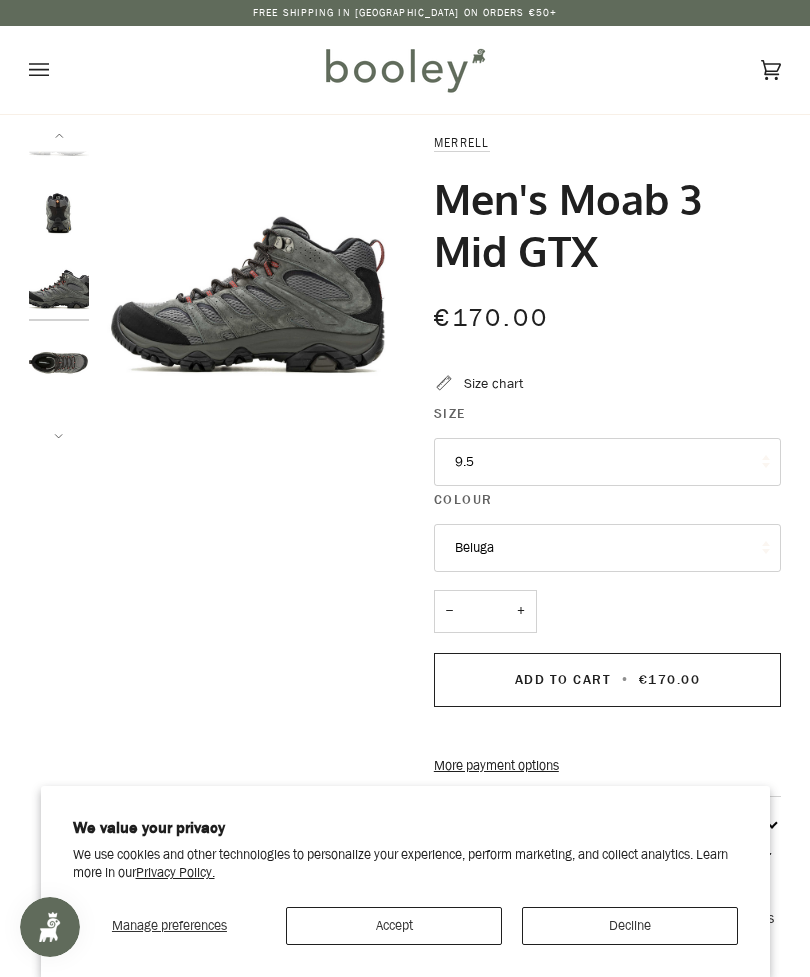 click at bounding box center (59, 287) 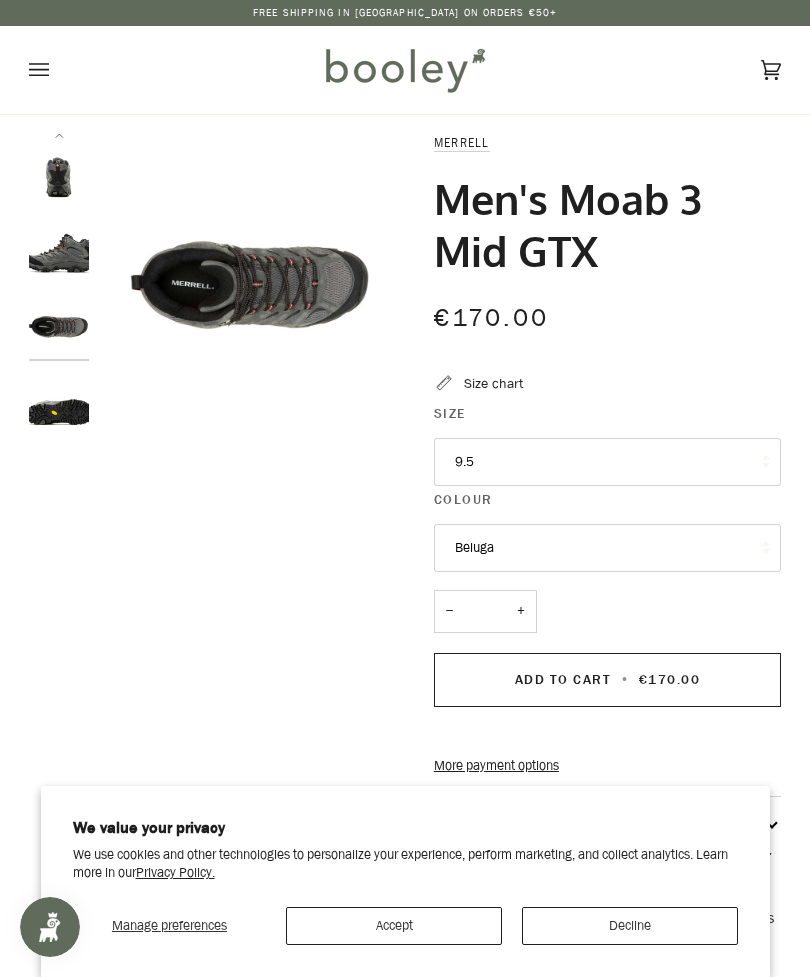scroll, scrollTop: 150, scrollLeft: 0, axis: vertical 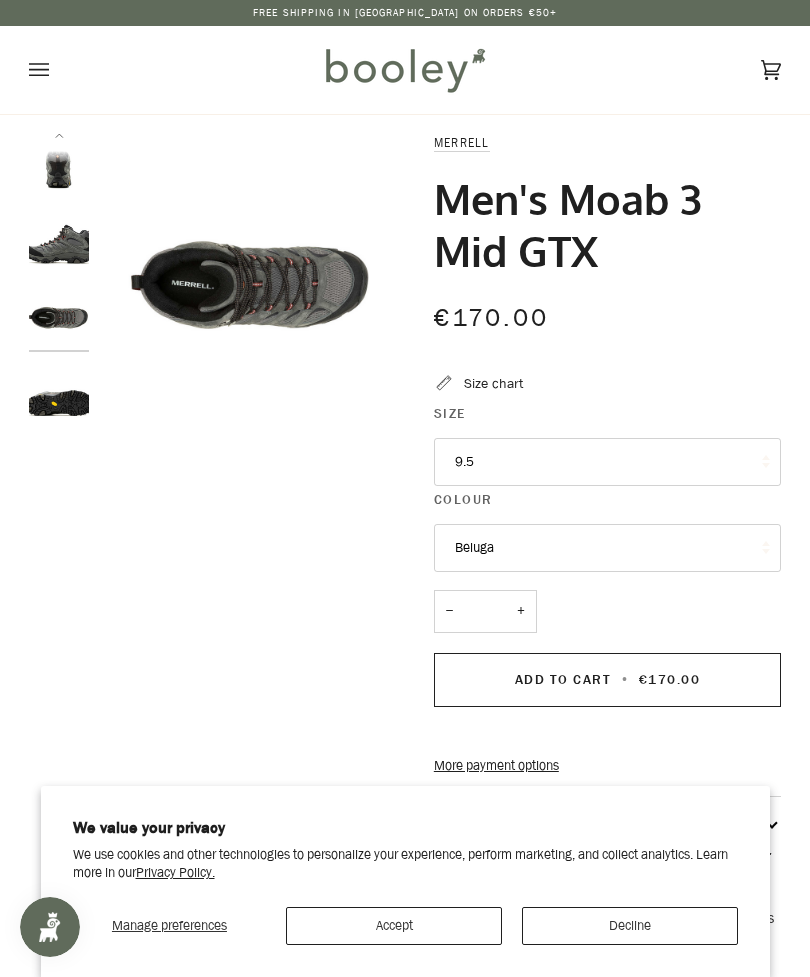 click at bounding box center [59, 318] 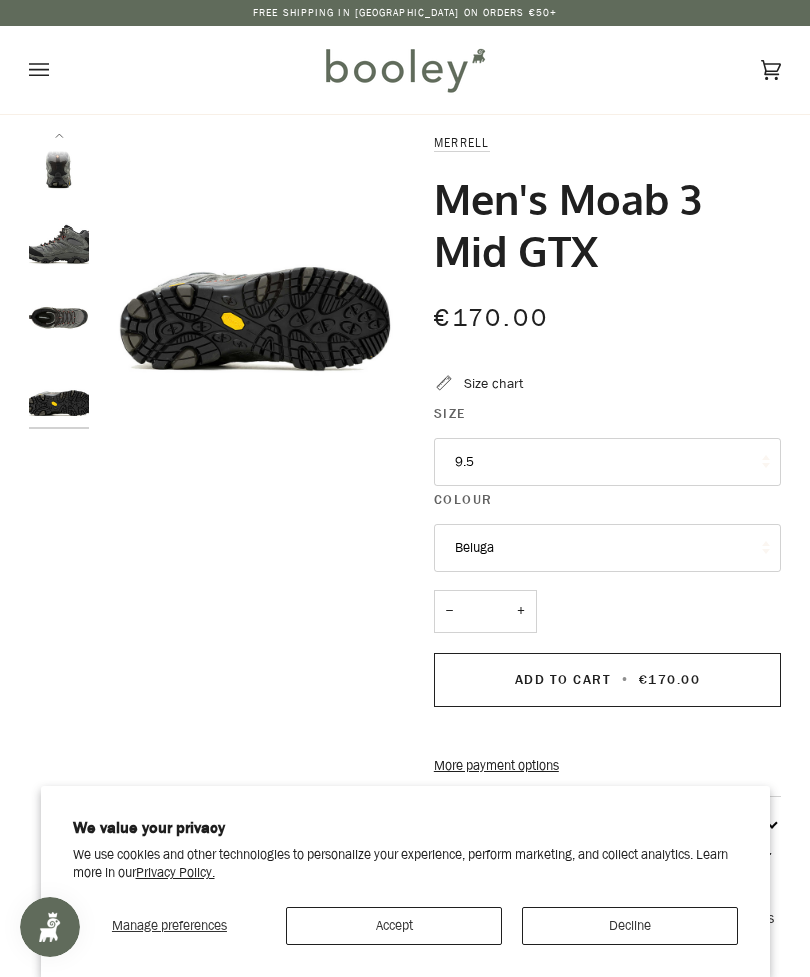 click on "Beluga" at bounding box center [607, 548] 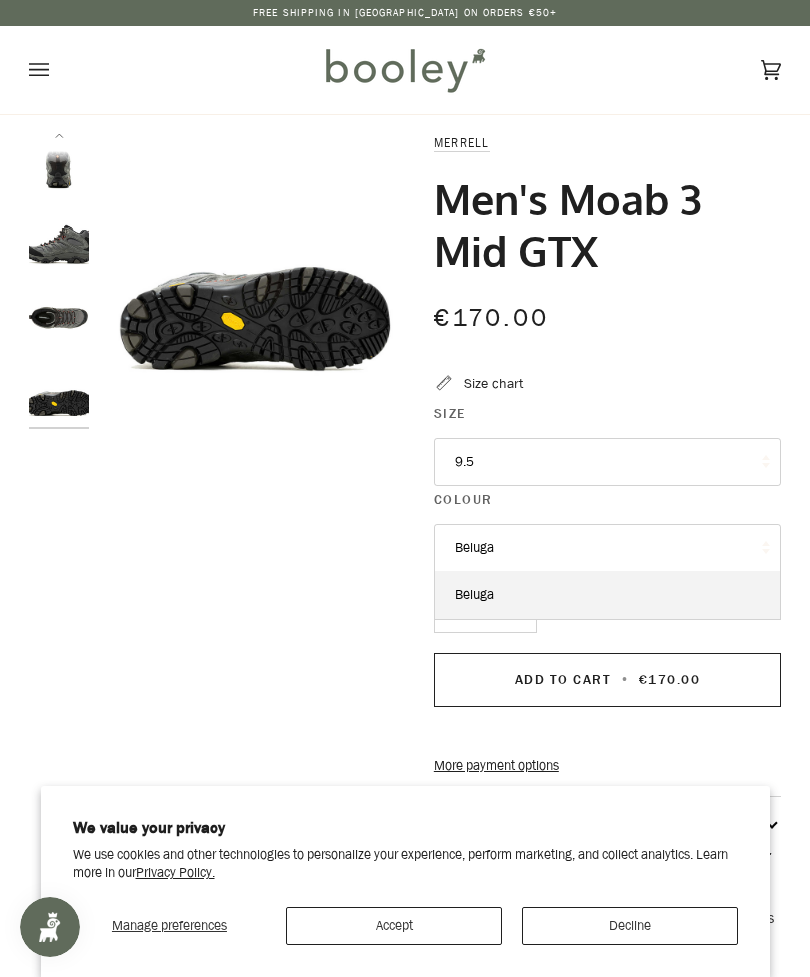 click on "Zoom
Zoom" at bounding box center (405, 610) 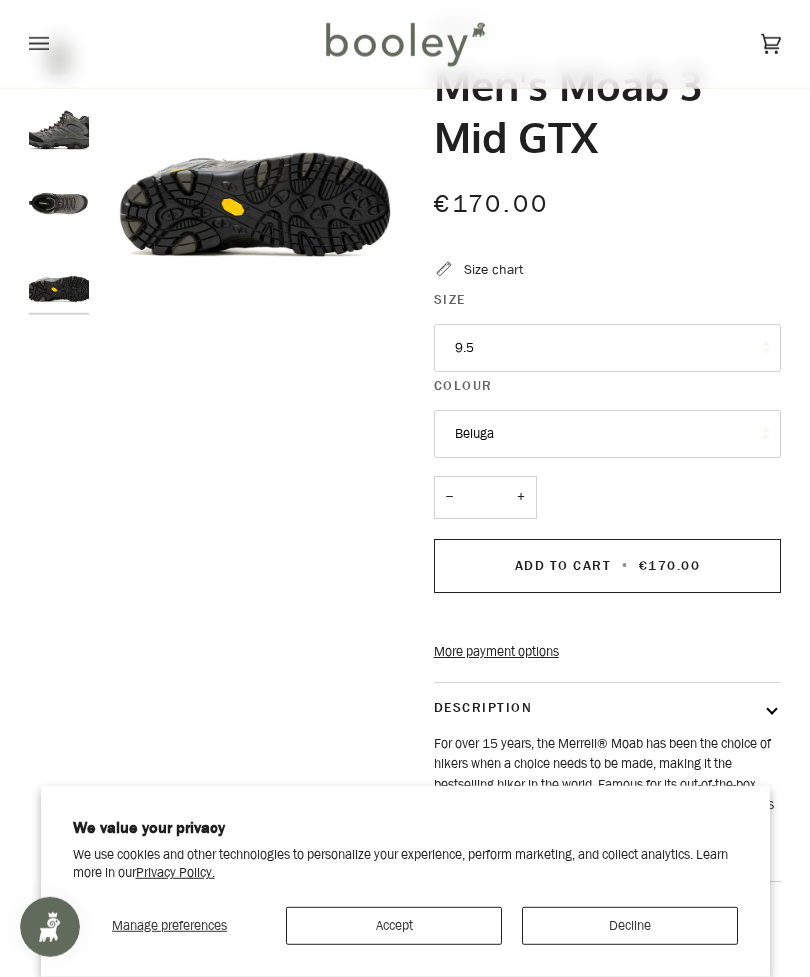 scroll, scrollTop: 75, scrollLeft: 0, axis: vertical 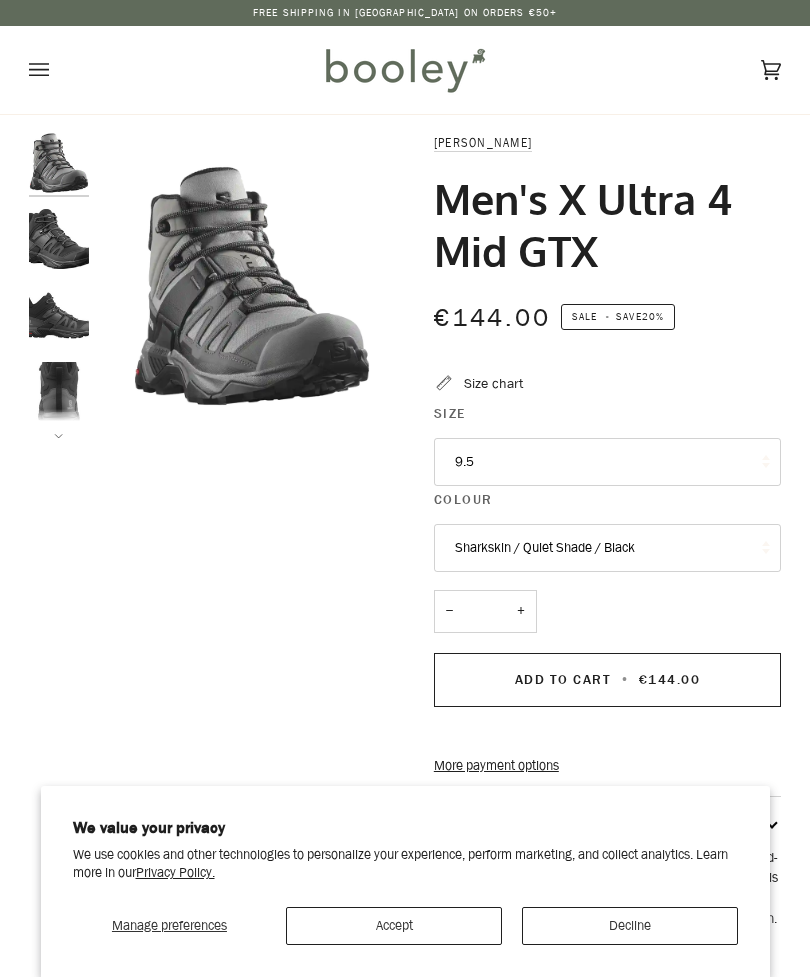 click at bounding box center (59, 239) 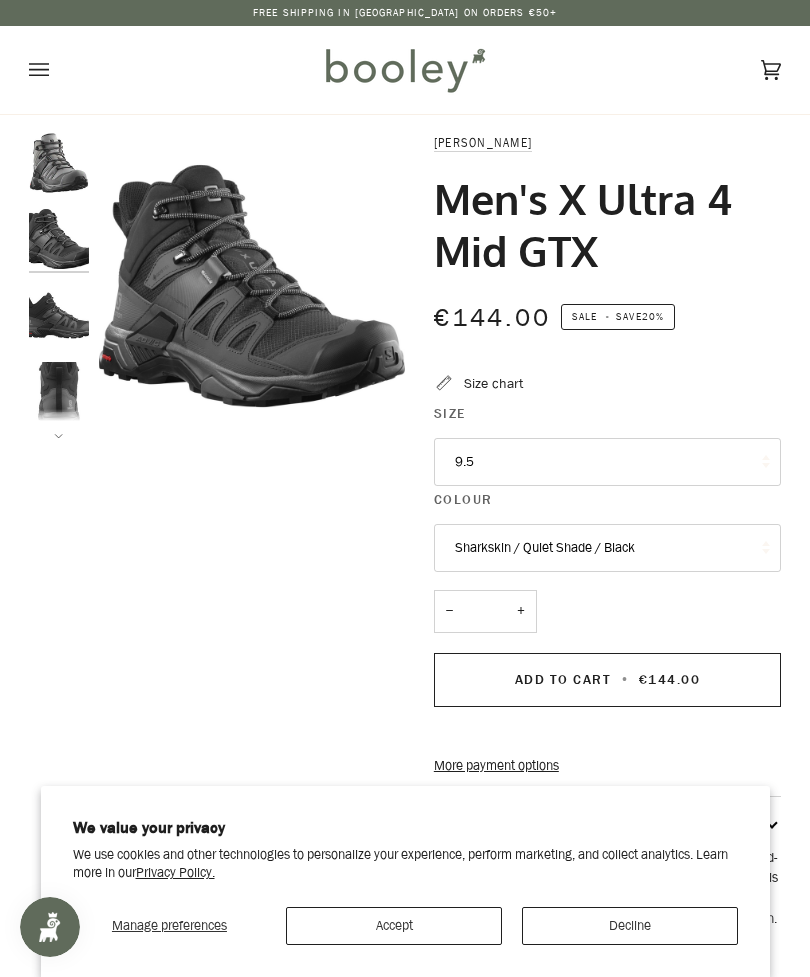 scroll, scrollTop: 0, scrollLeft: 0, axis: both 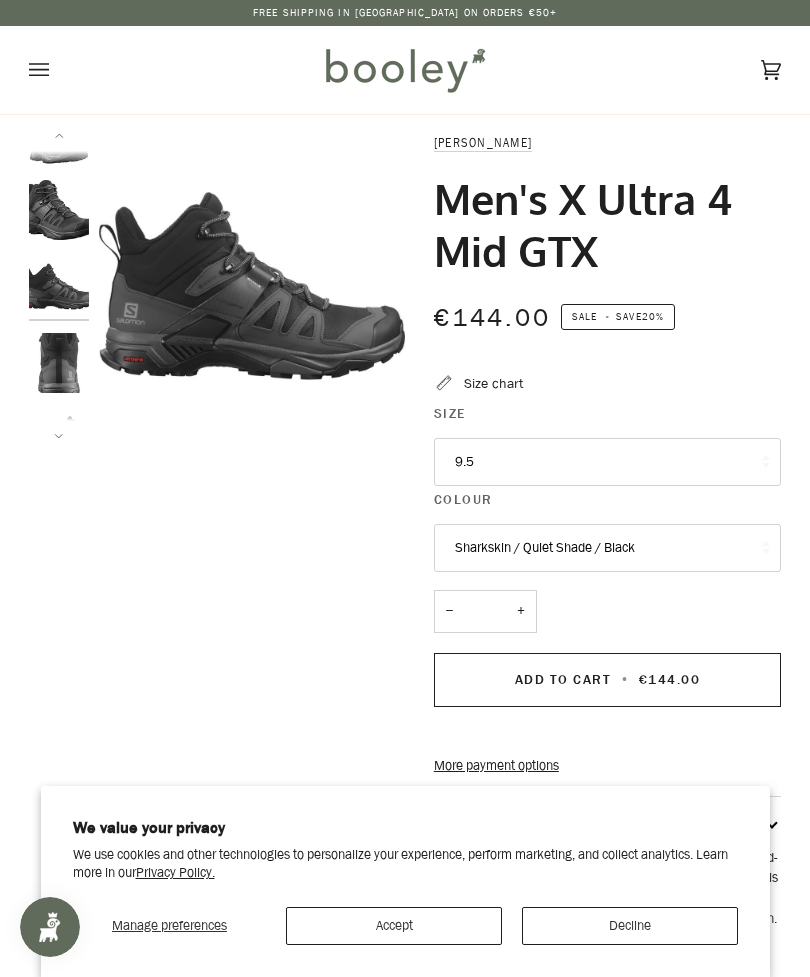 click at bounding box center [59, 287] 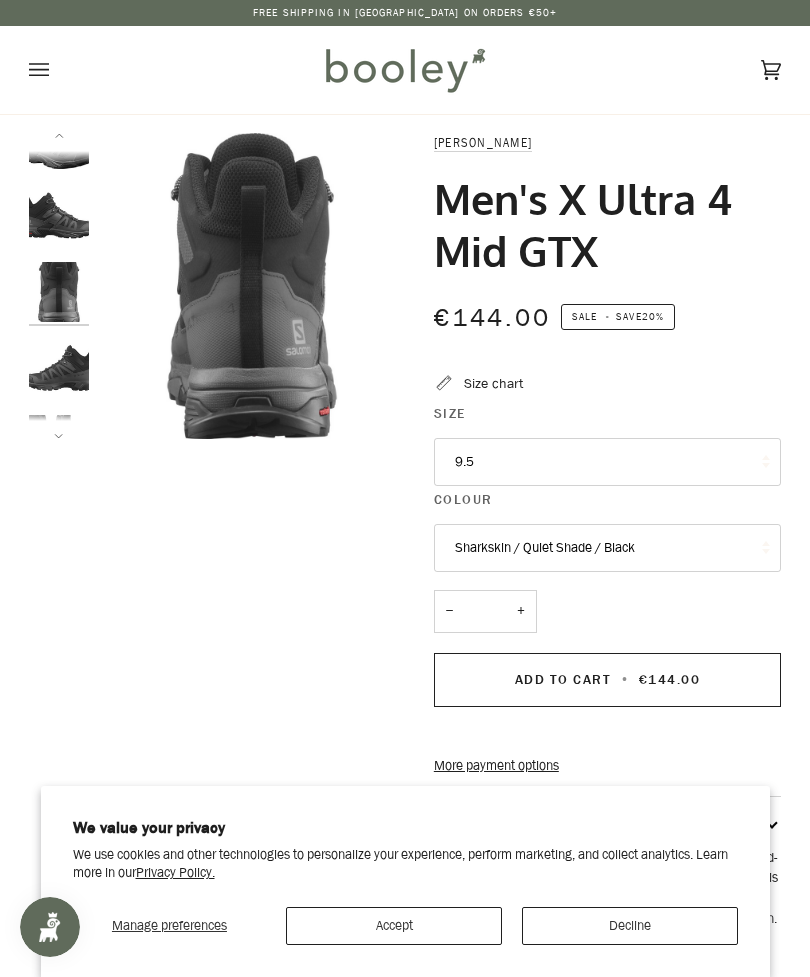 scroll, scrollTop: 105, scrollLeft: 0, axis: vertical 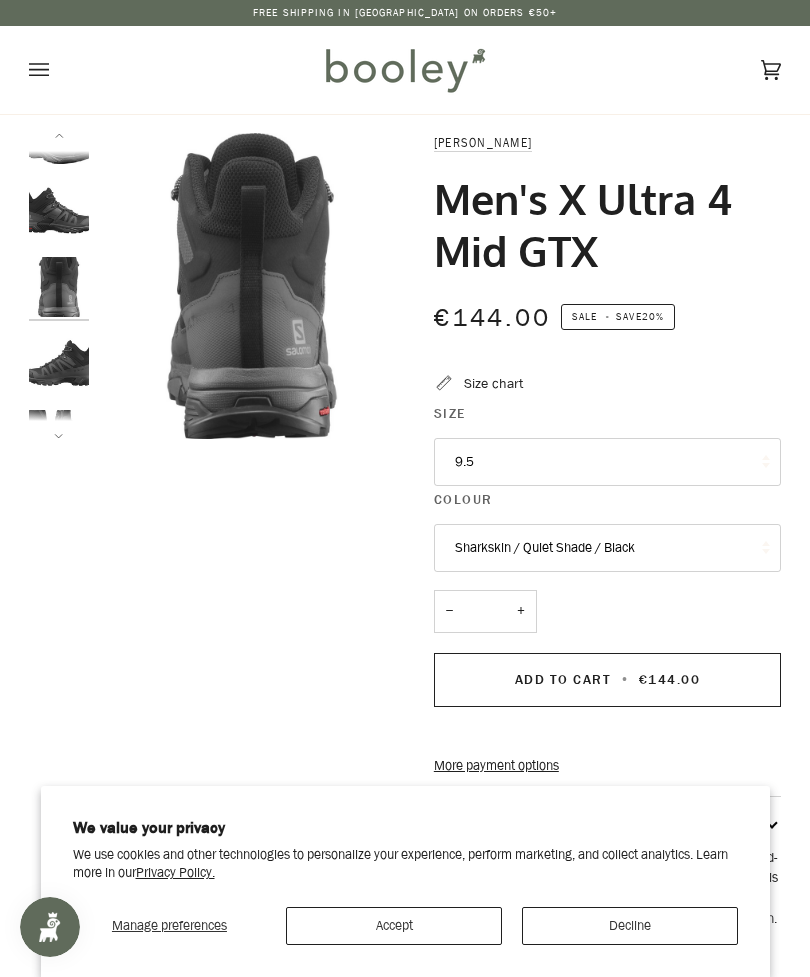 click at bounding box center [59, 363] 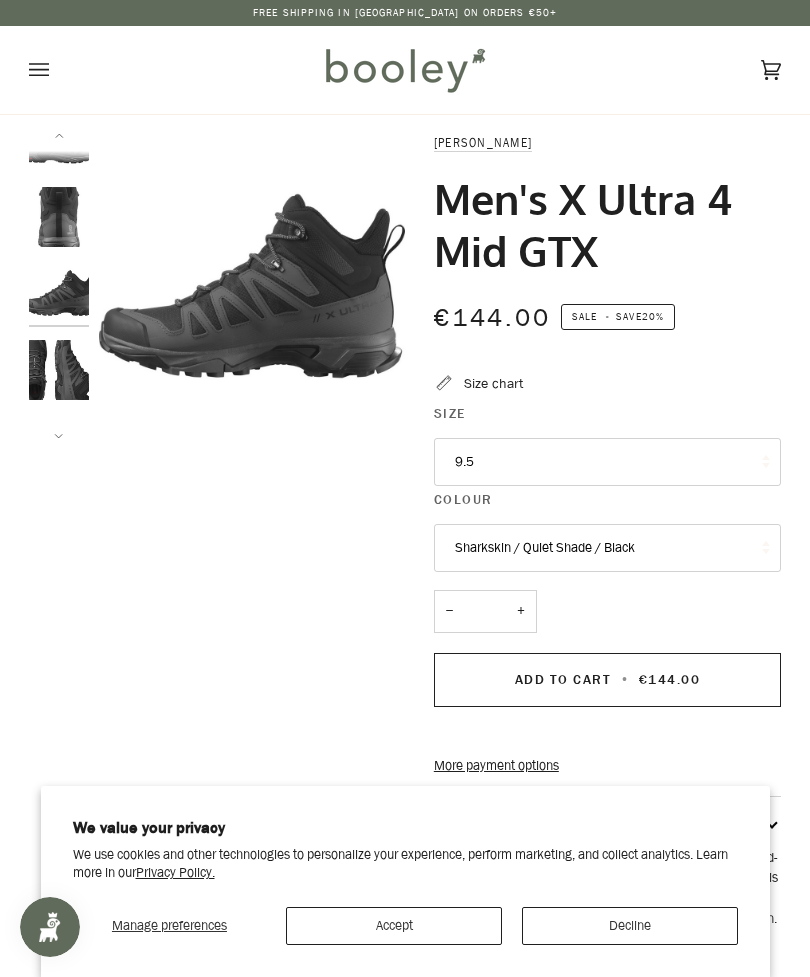 scroll, scrollTop: 181, scrollLeft: 0, axis: vertical 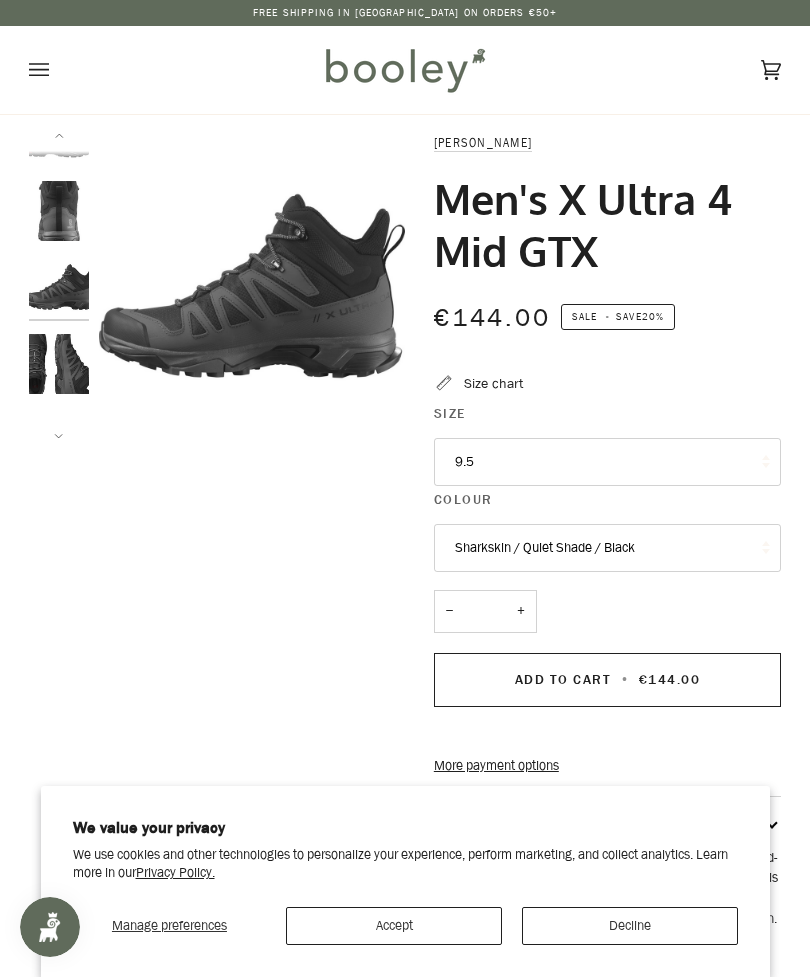click at bounding box center [59, 364] 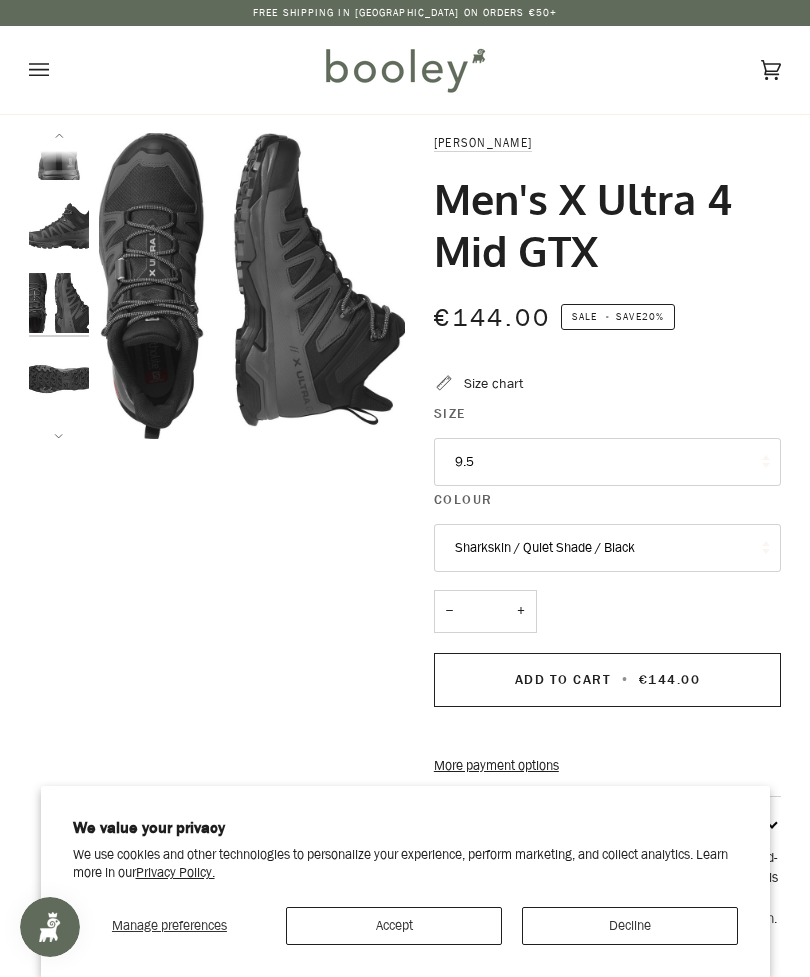 scroll, scrollTop: 257, scrollLeft: 0, axis: vertical 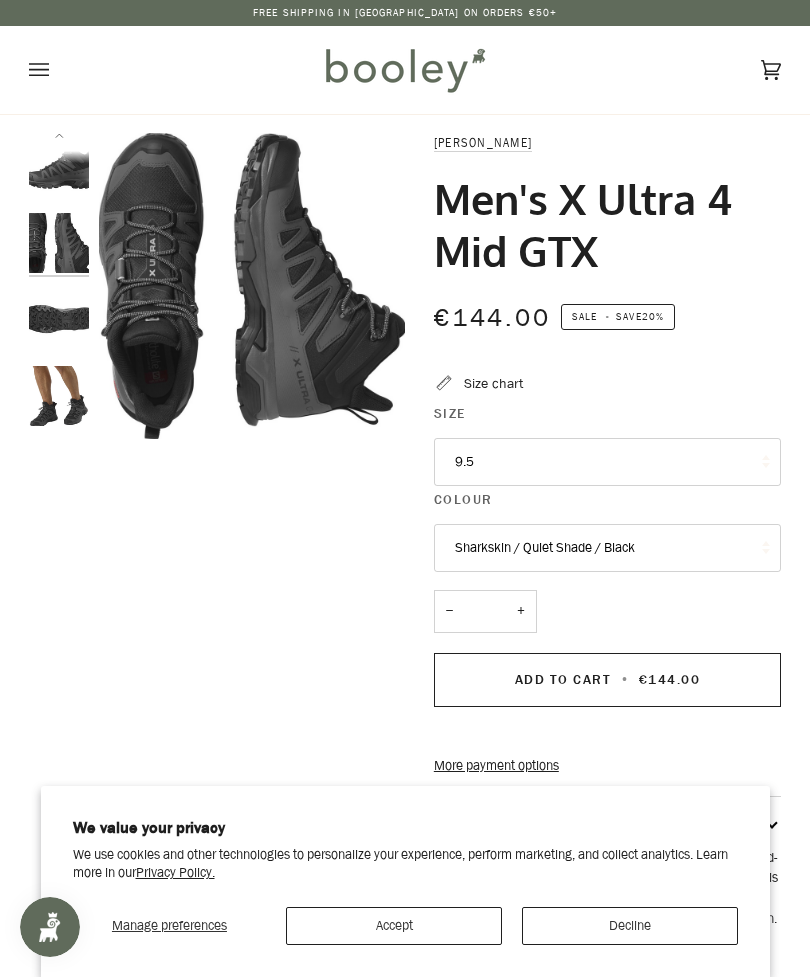 click at bounding box center [59, 243] 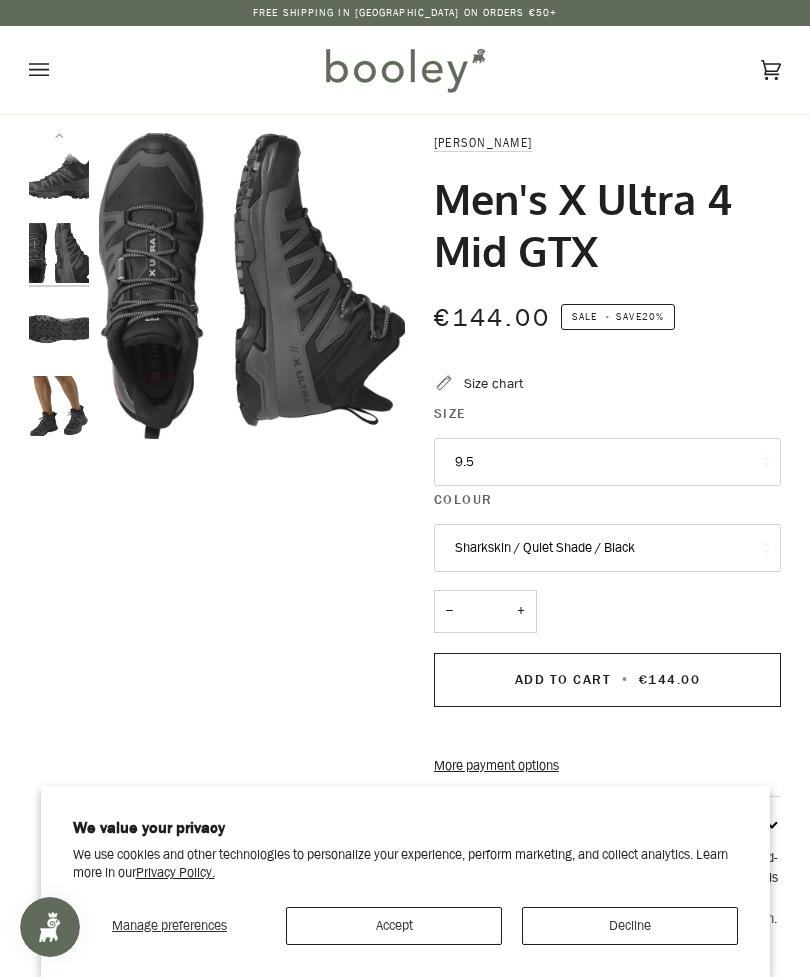 click at bounding box center [59, 329] 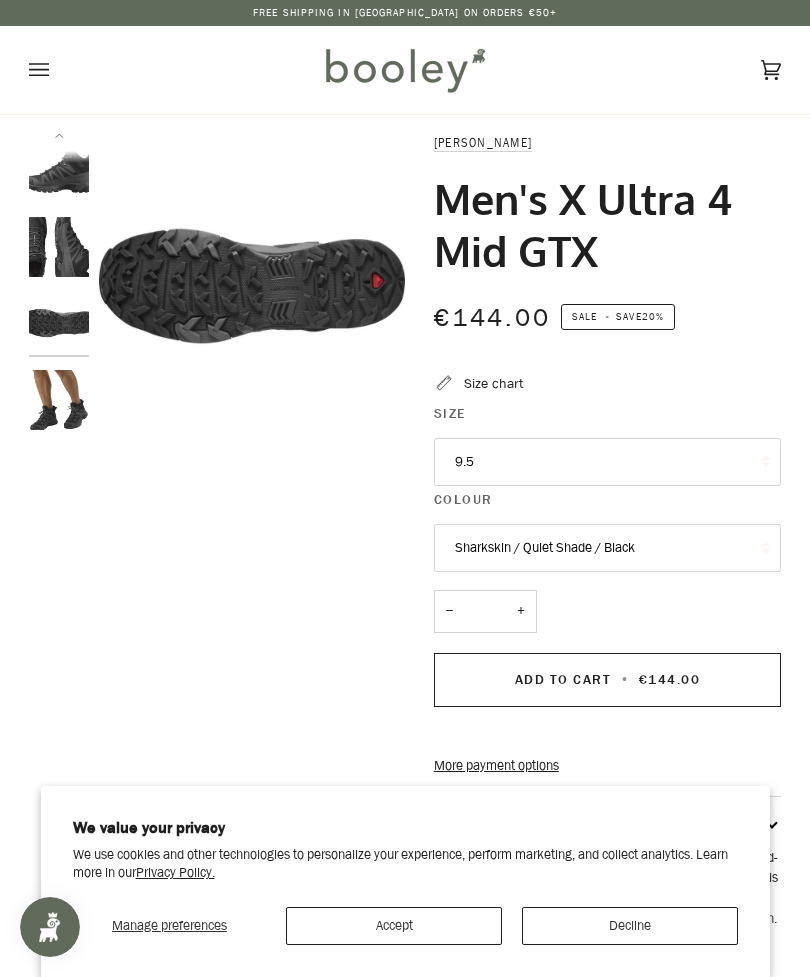 scroll, scrollTop: 302, scrollLeft: 0, axis: vertical 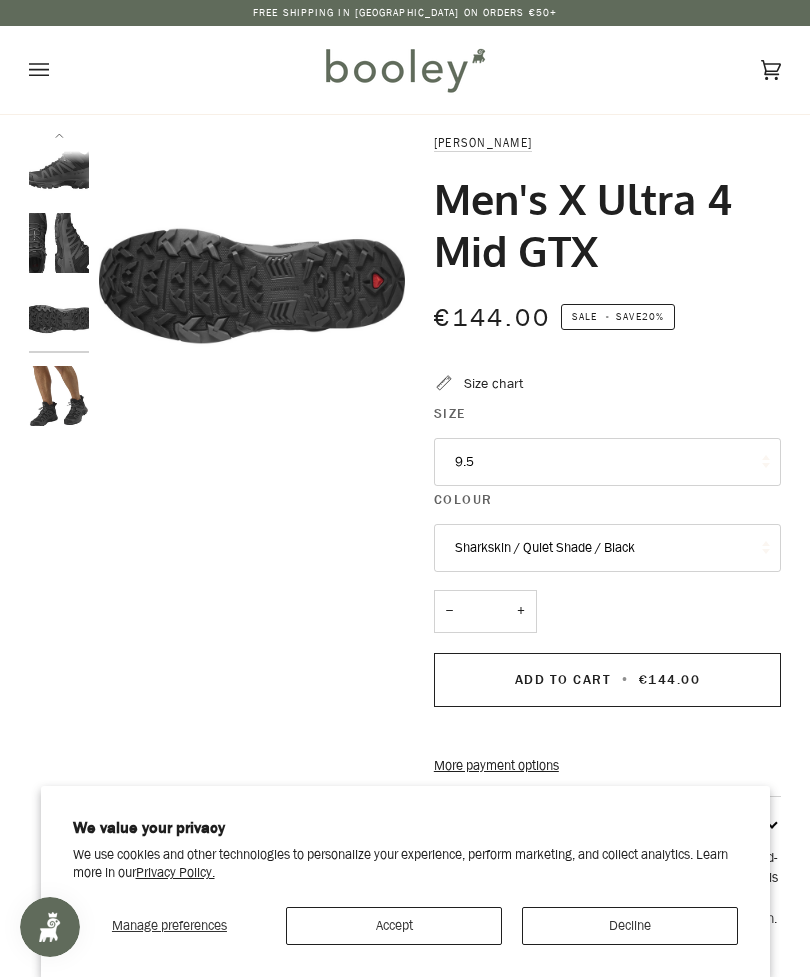 click at bounding box center (59, 396) 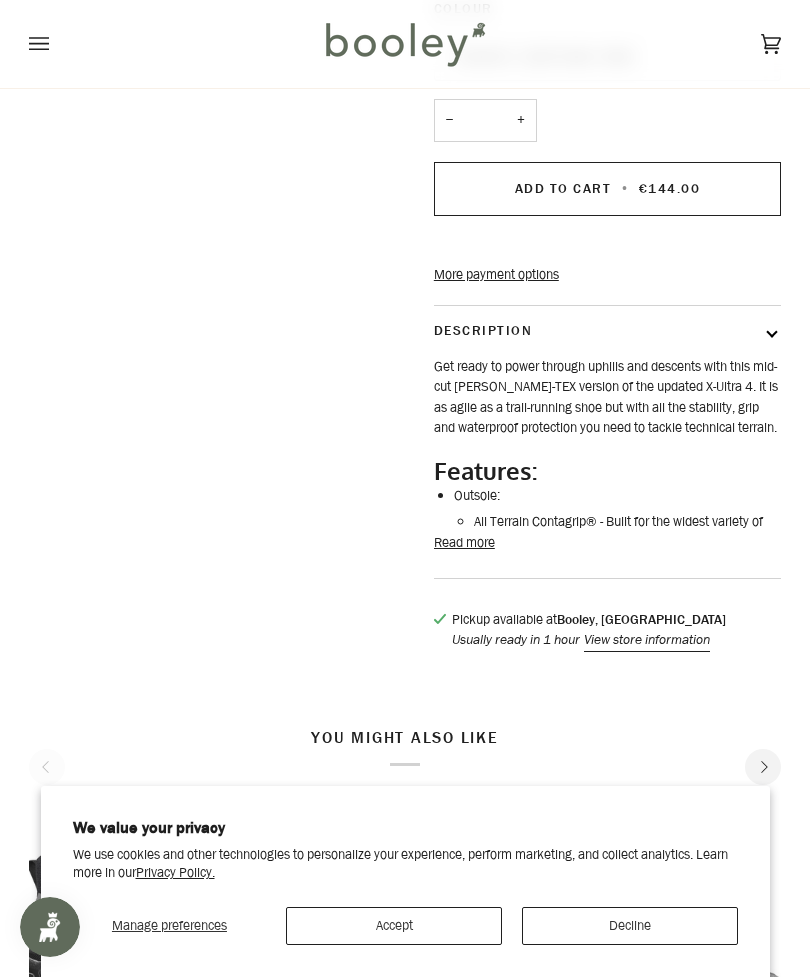 scroll, scrollTop: 491, scrollLeft: 0, axis: vertical 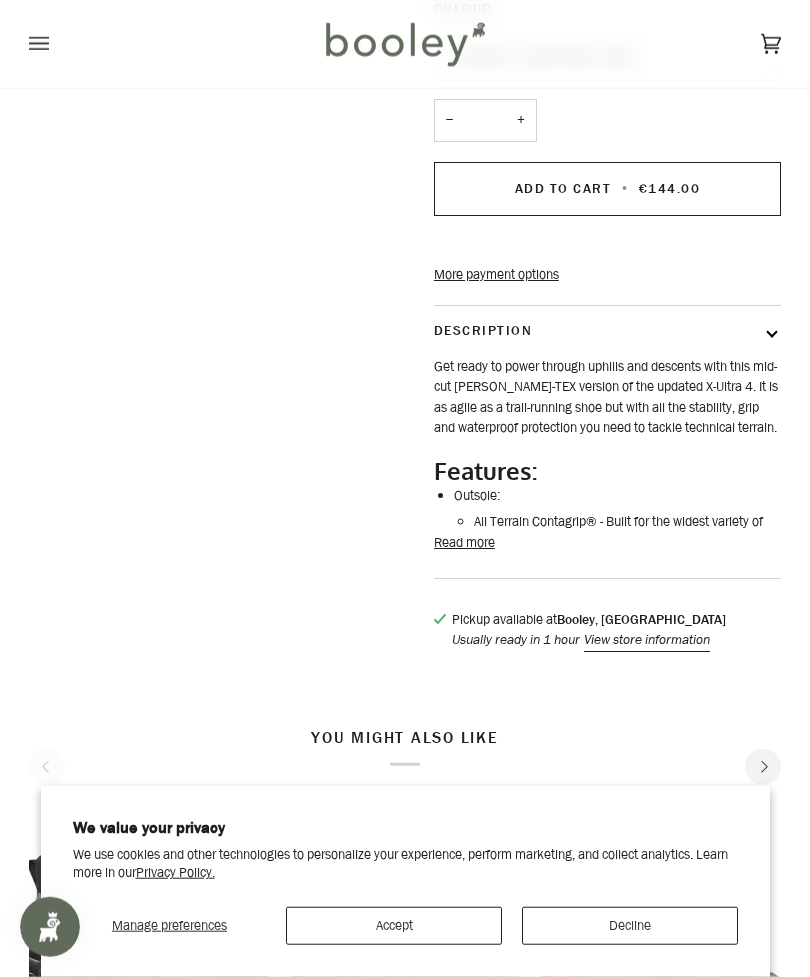 click on "Read more" at bounding box center [464, 543] 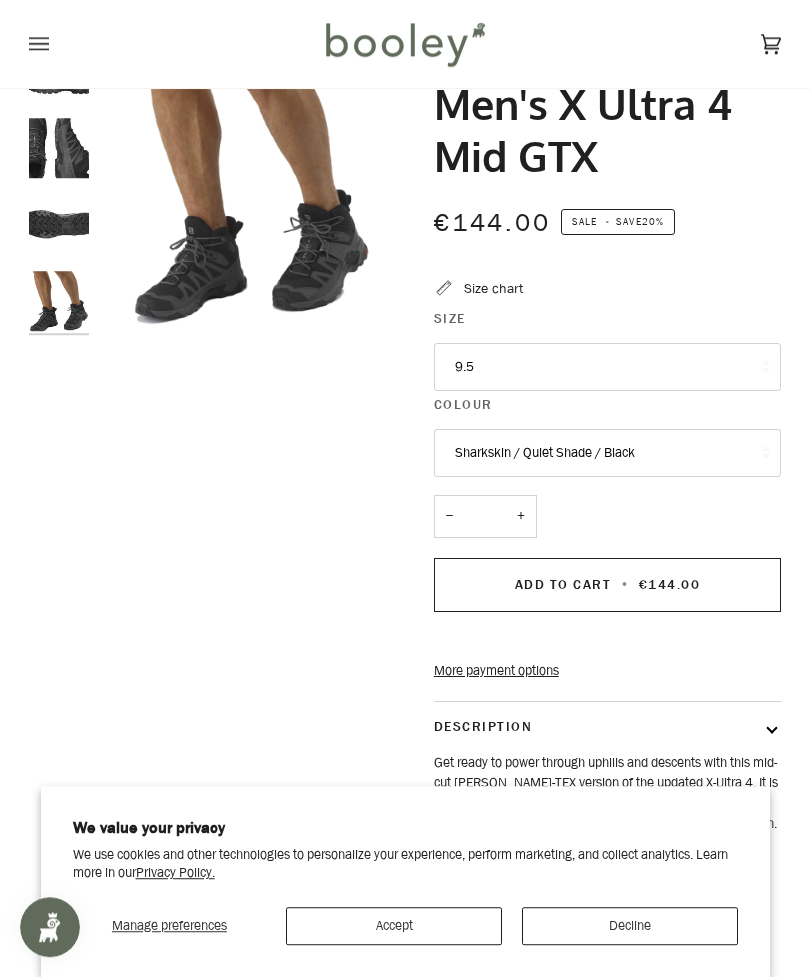scroll, scrollTop: 0, scrollLeft: 0, axis: both 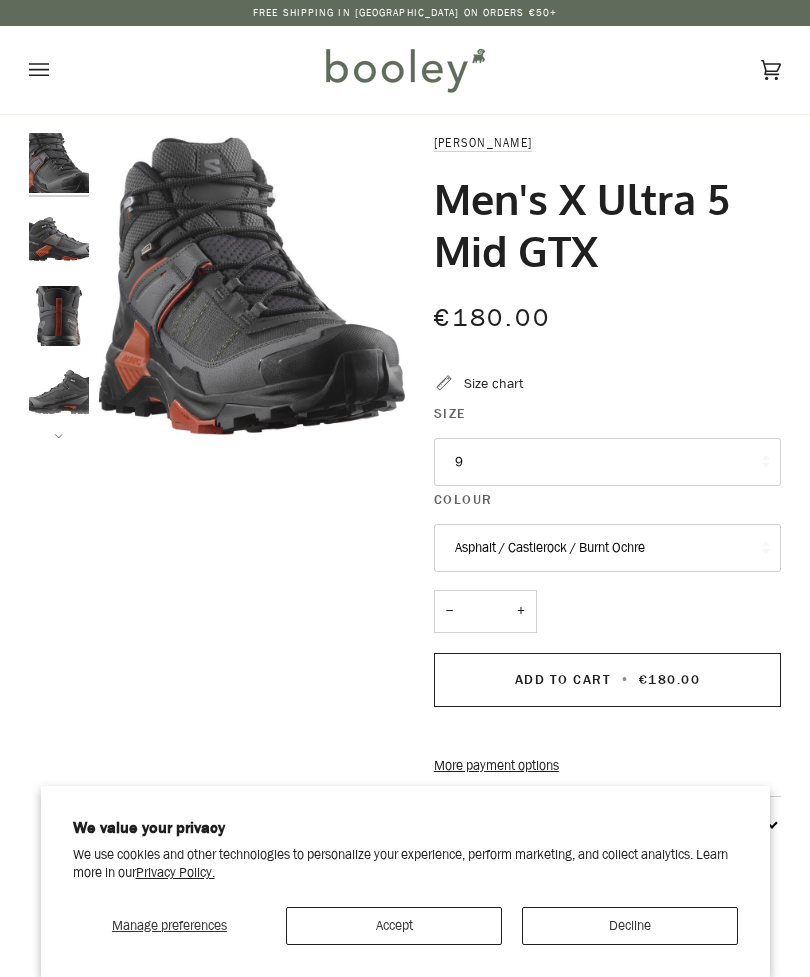 click at bounding box center (59, 239) 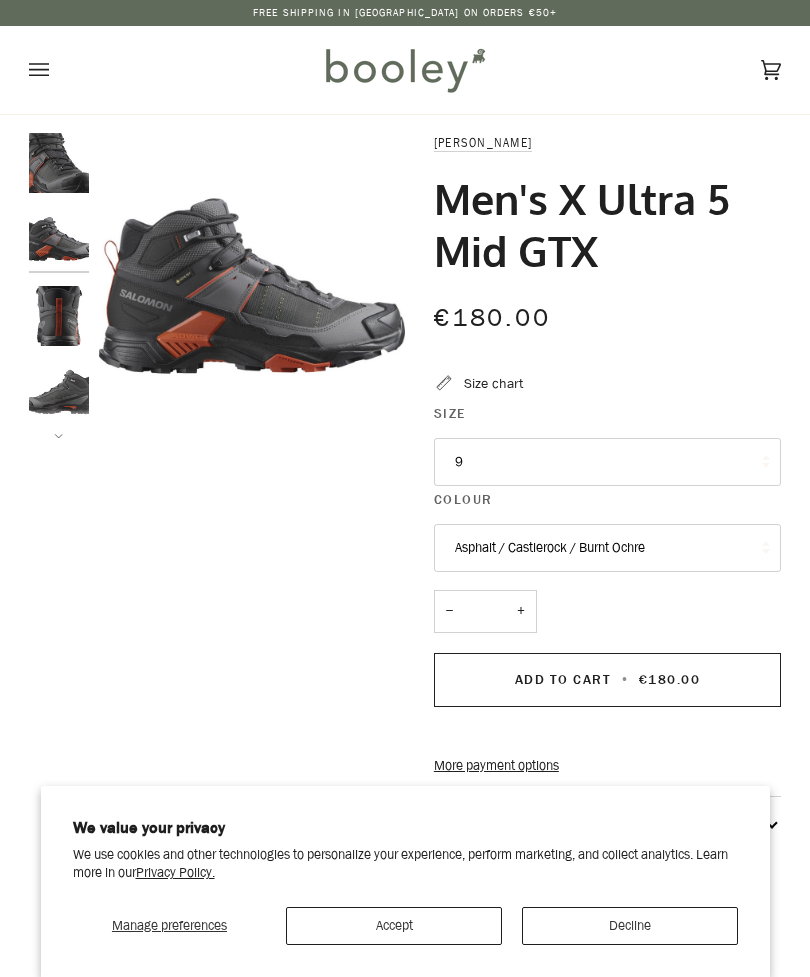 scroll, scrollTop: 0, scrollLeft: 0, axis: both 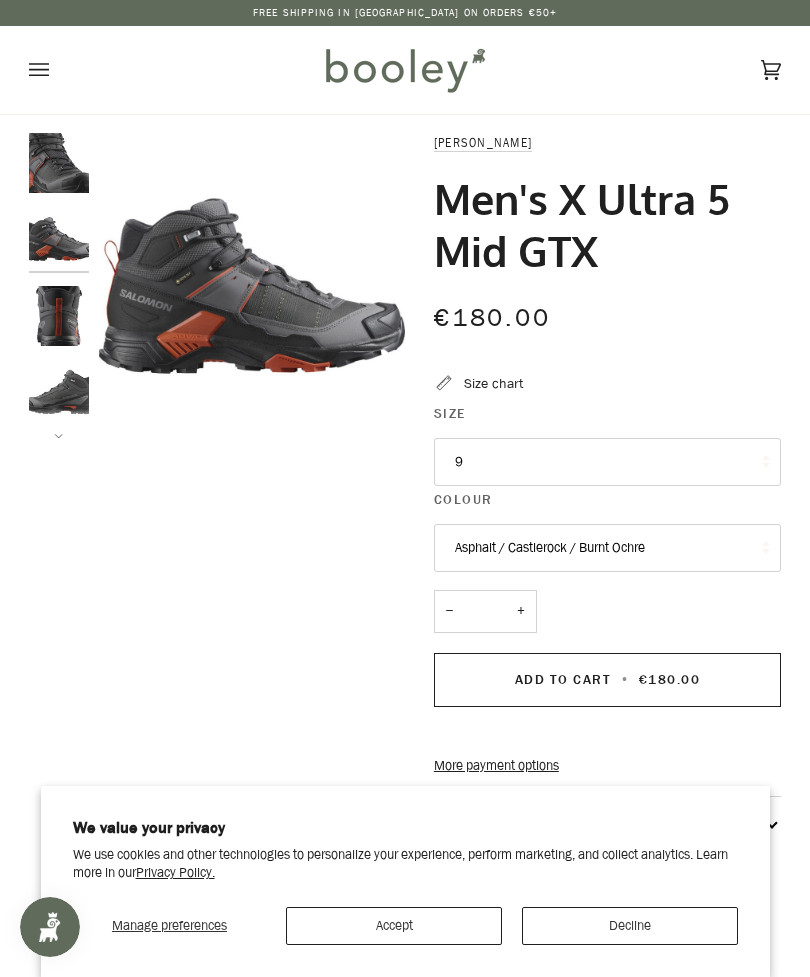 click at bounding box center [59, 316] 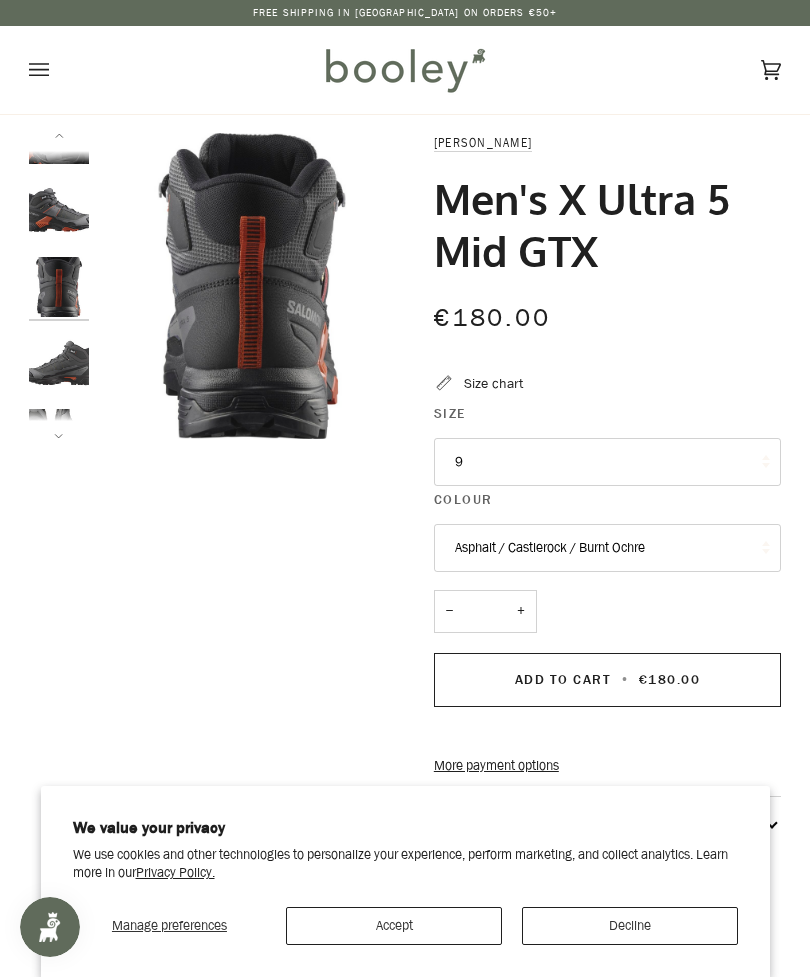scroll, scrollTop: 29, scrollLeft: 0, axis: vertical 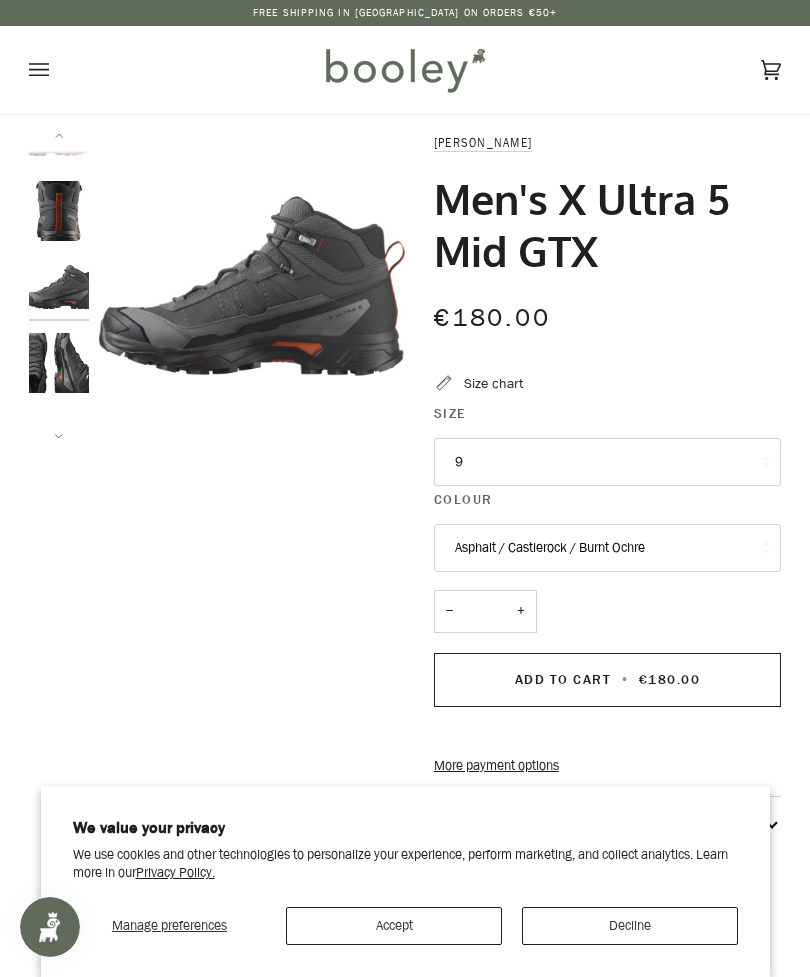 click at bounding box center (59, 211) 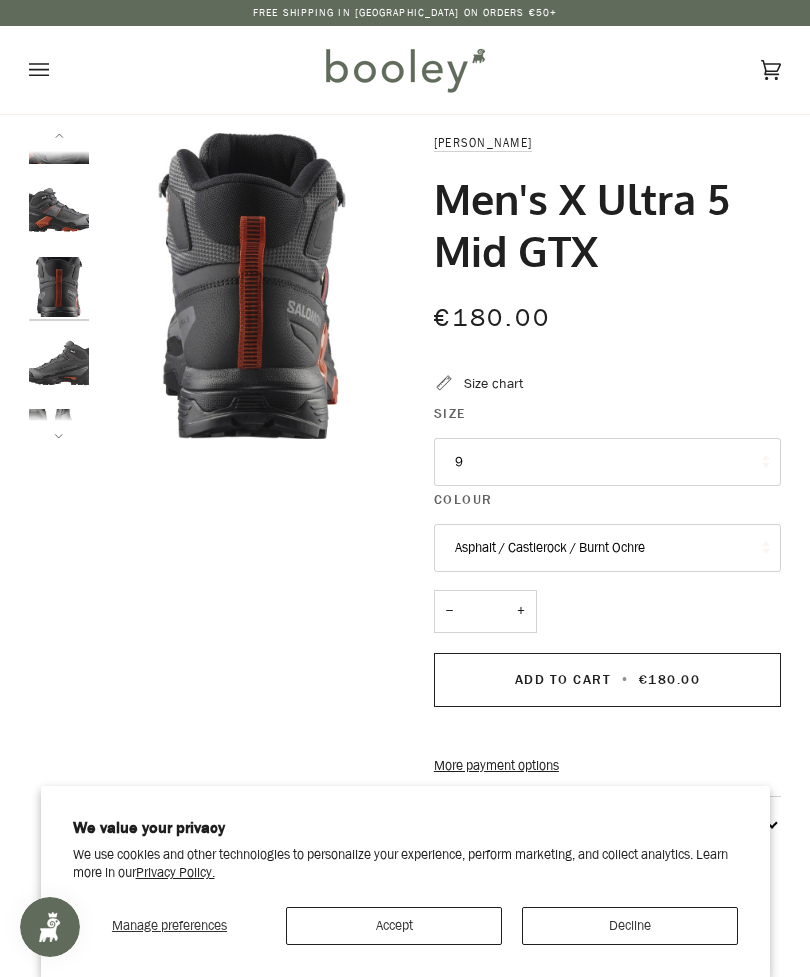 click at bounding box center (59, 363) 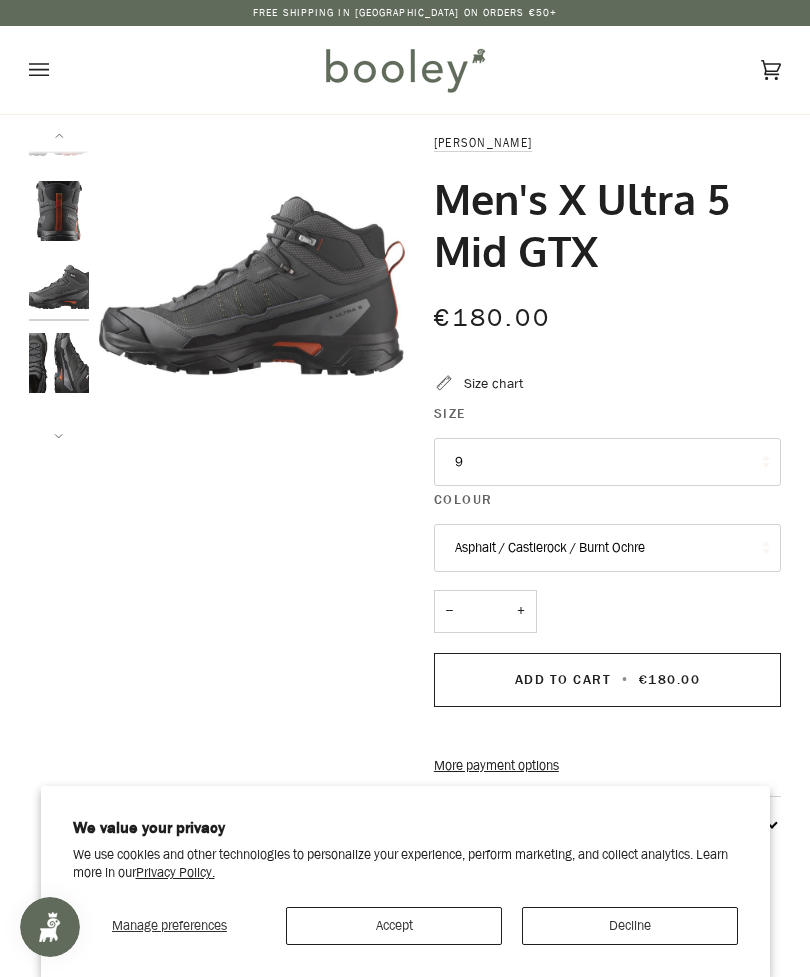 click at bounding box center (59, 363) 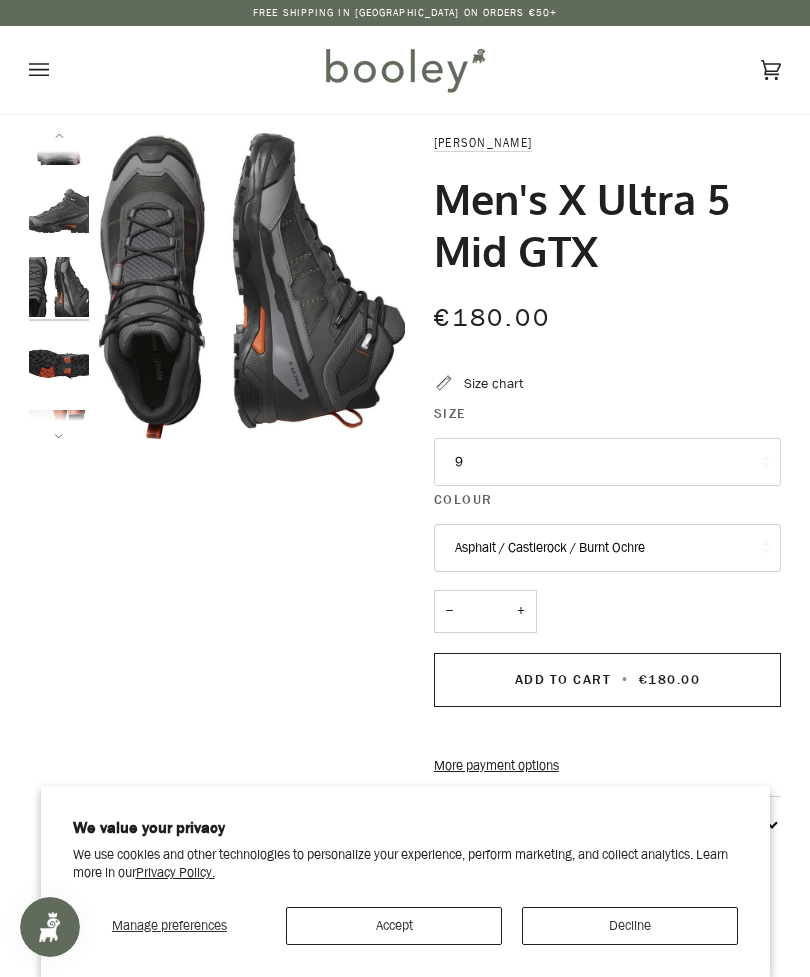 click at bounding box center (59, 364) 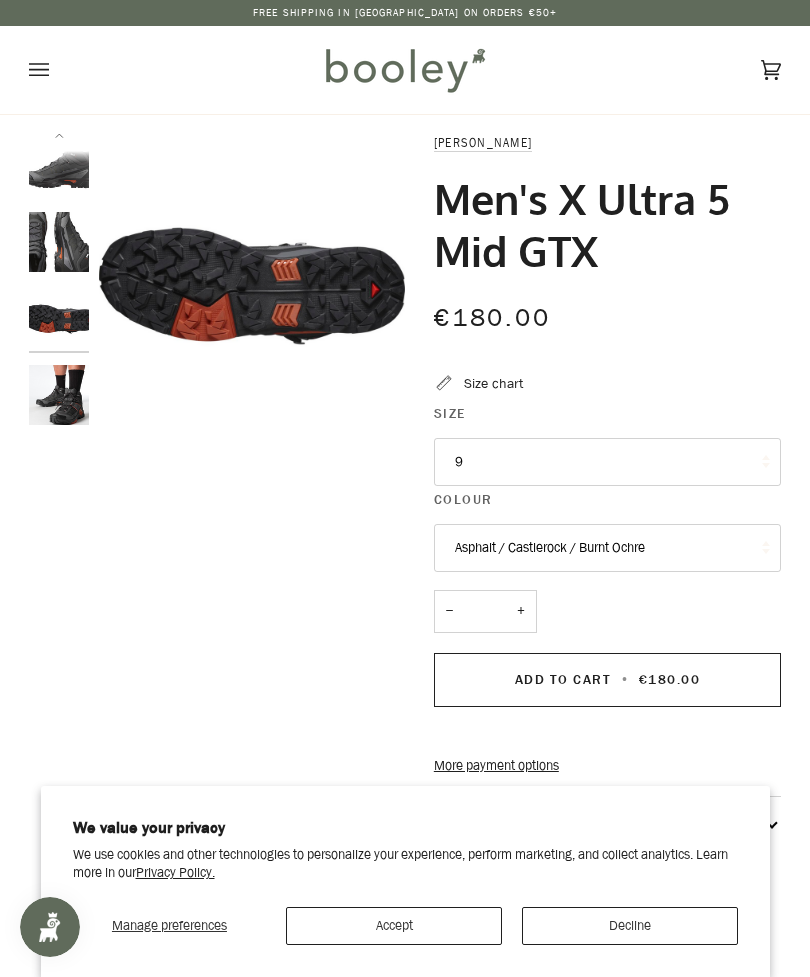 click at bounding box center (59, 242) 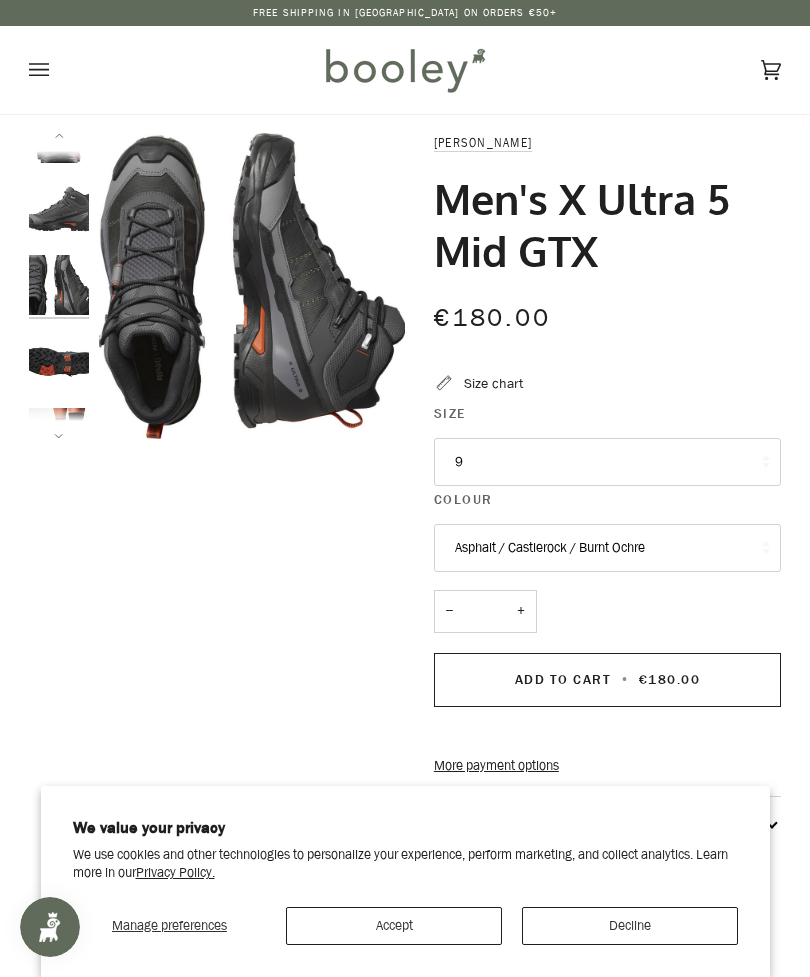 scroll, scrollTop: 181, scrollLeft: 0, axis: vertical 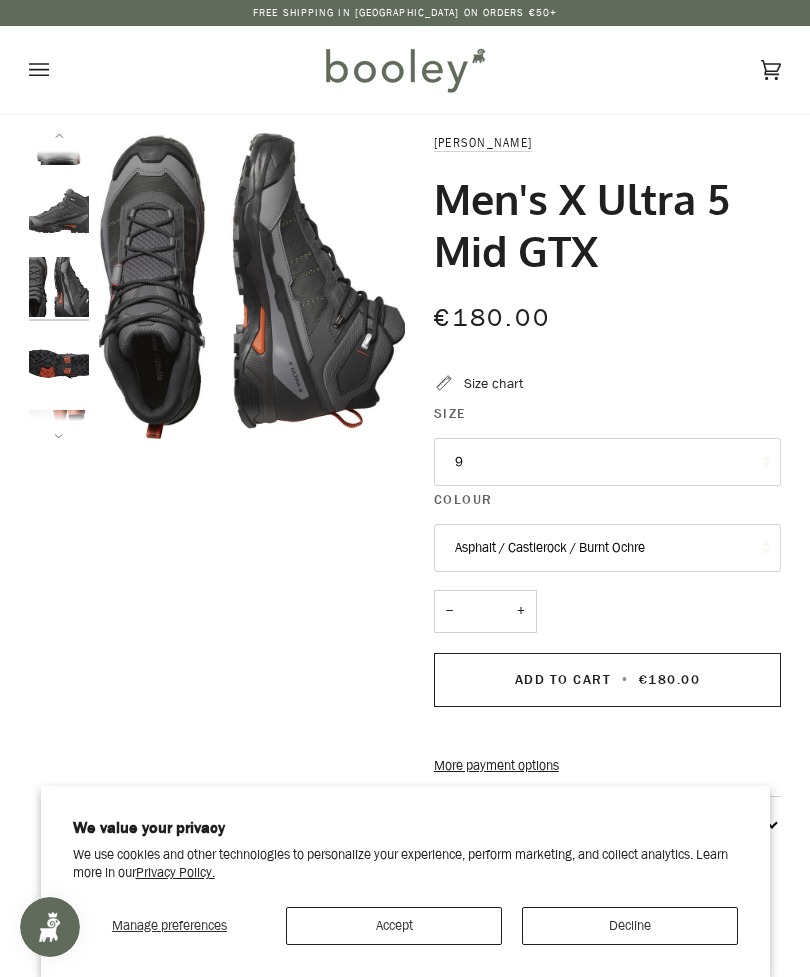 click at bounding box center (59, 364) 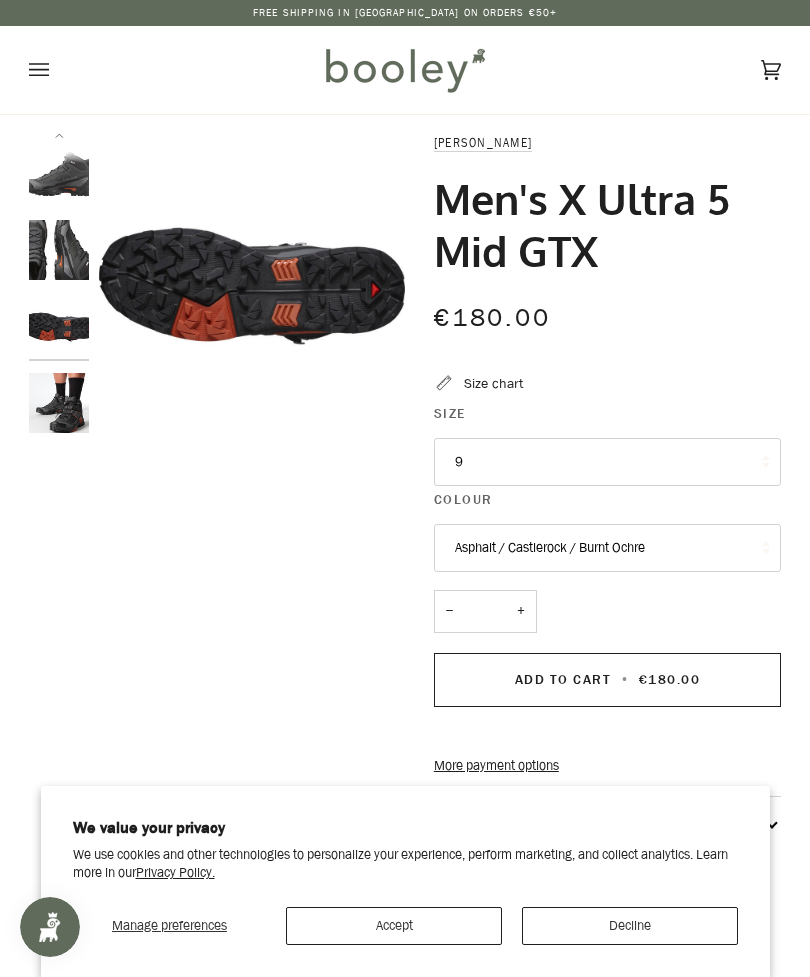 scroll, scrollTop: 226, scrollLeft: 0, axis: vertical 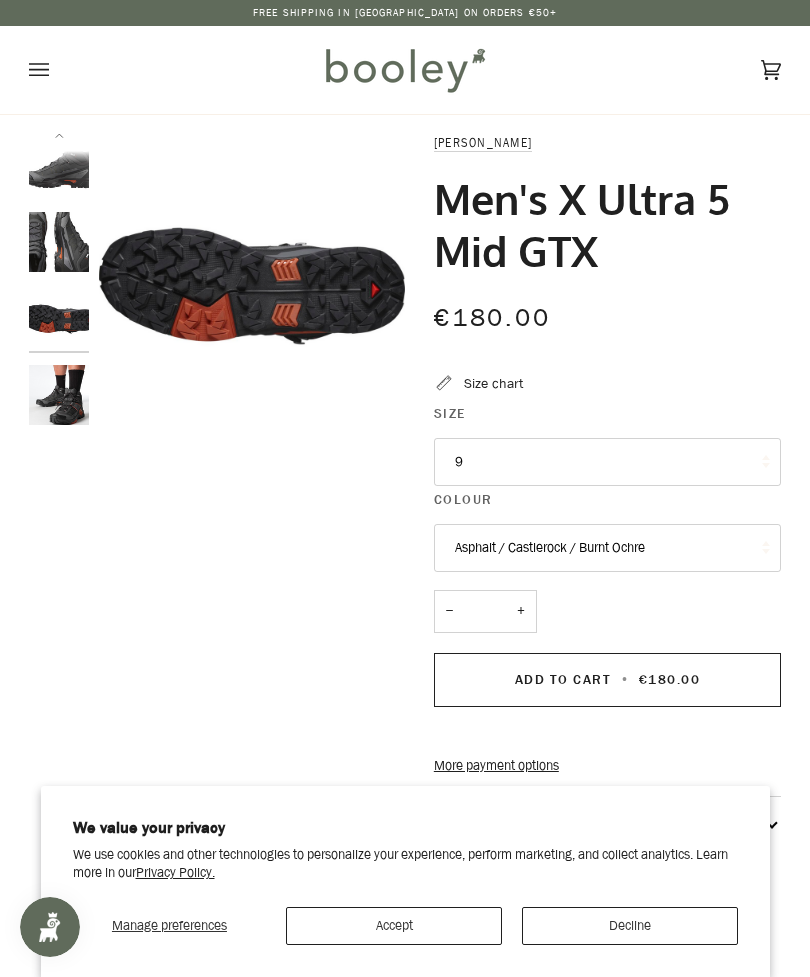 click at bounding box center [59, 395] 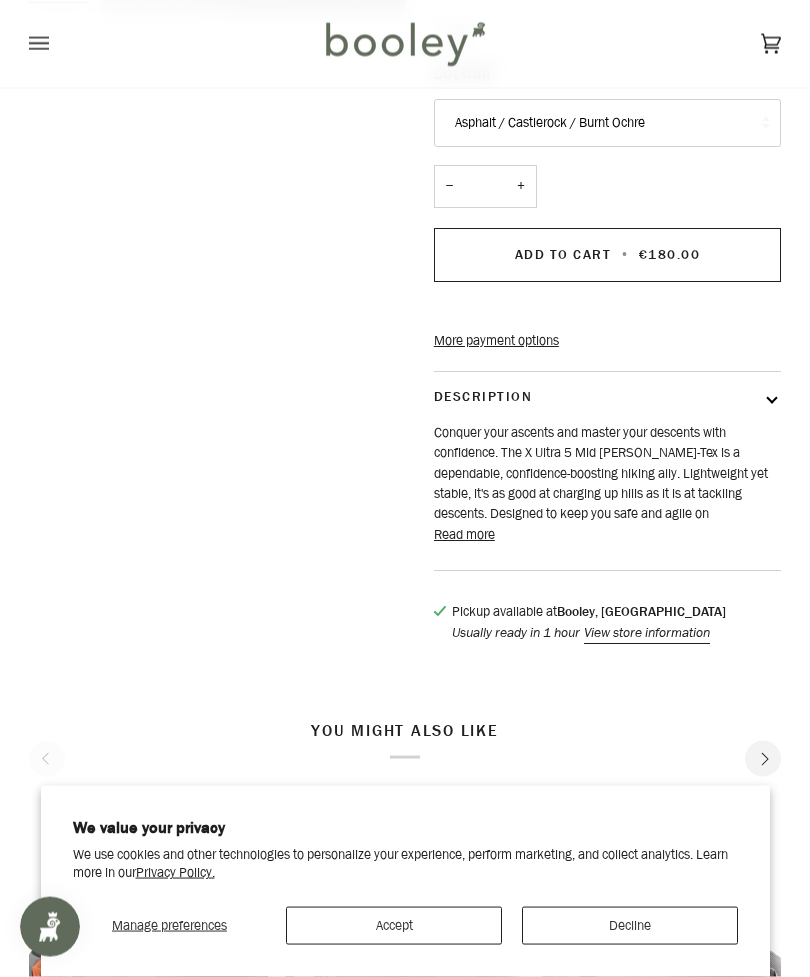 scroll, scrollTop: 428, scrollLeft: 0, axis: vertical 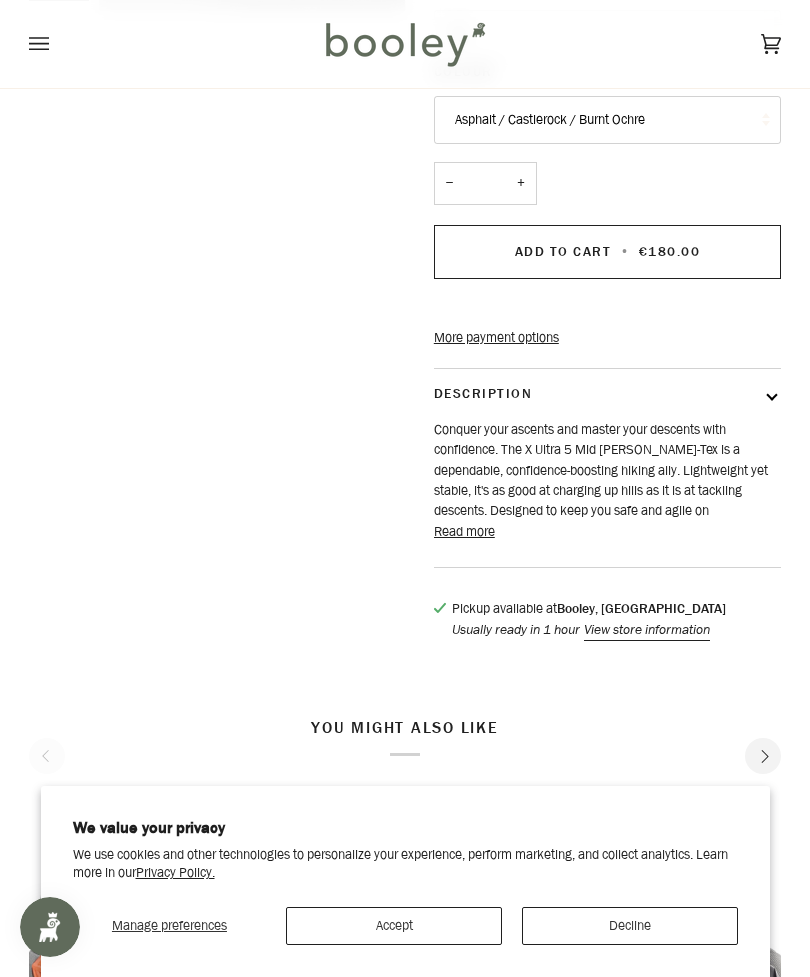 click on "Conquer your ascents and master your descents with confidence. The X Ultra 5 Mid [PERSON_NAME]-Tex is a dependable, confidence-boosting hiking ally. Lightweight yet stable, it's as good at charging up hills as it is at tackling descents. Designed to keep you safe and agile on" at bounding box center [607, 471] 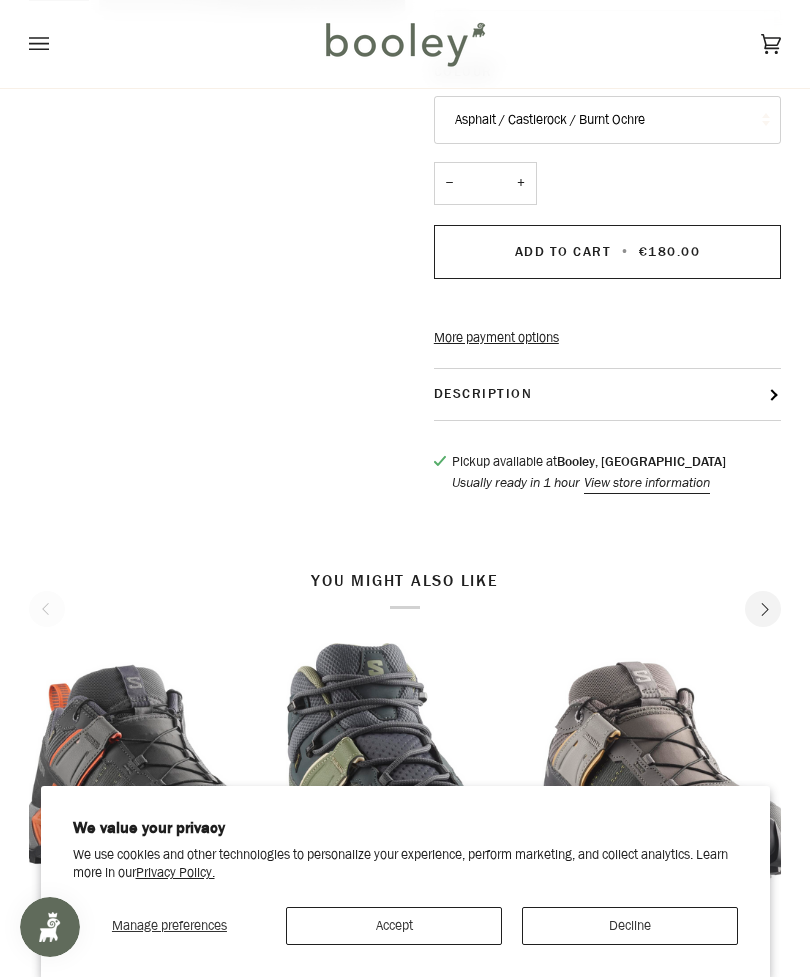 click on "Description" at bounding box center [607, 394] 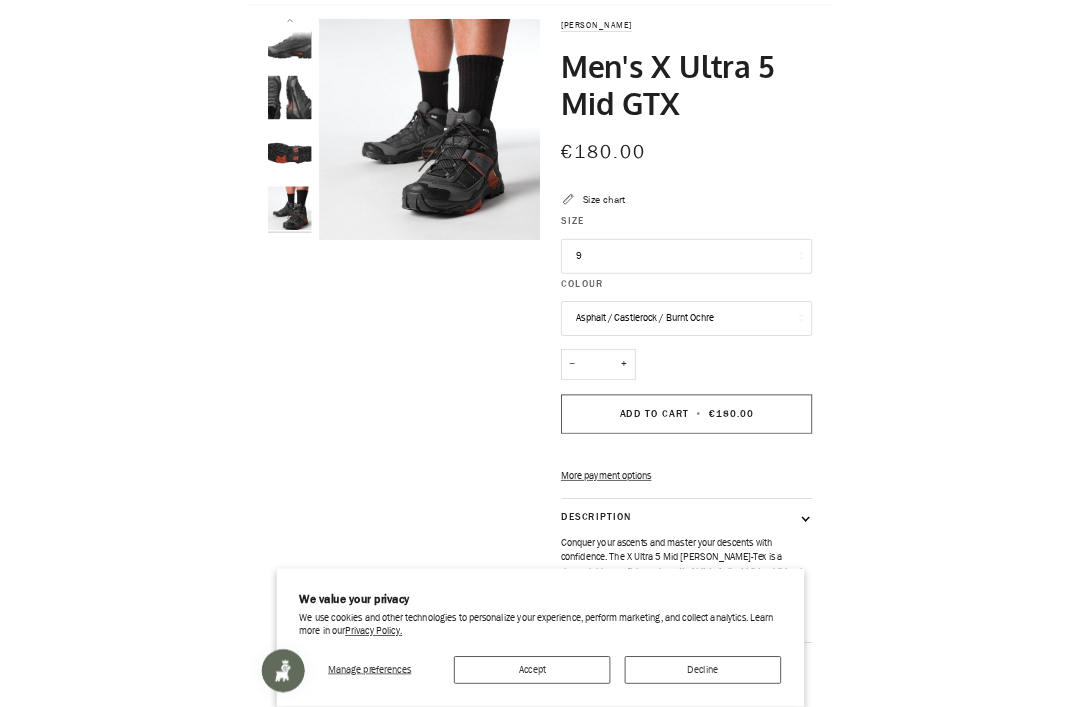 scroll, scrollTop: 0, scrollLeft: 0, axis: both 